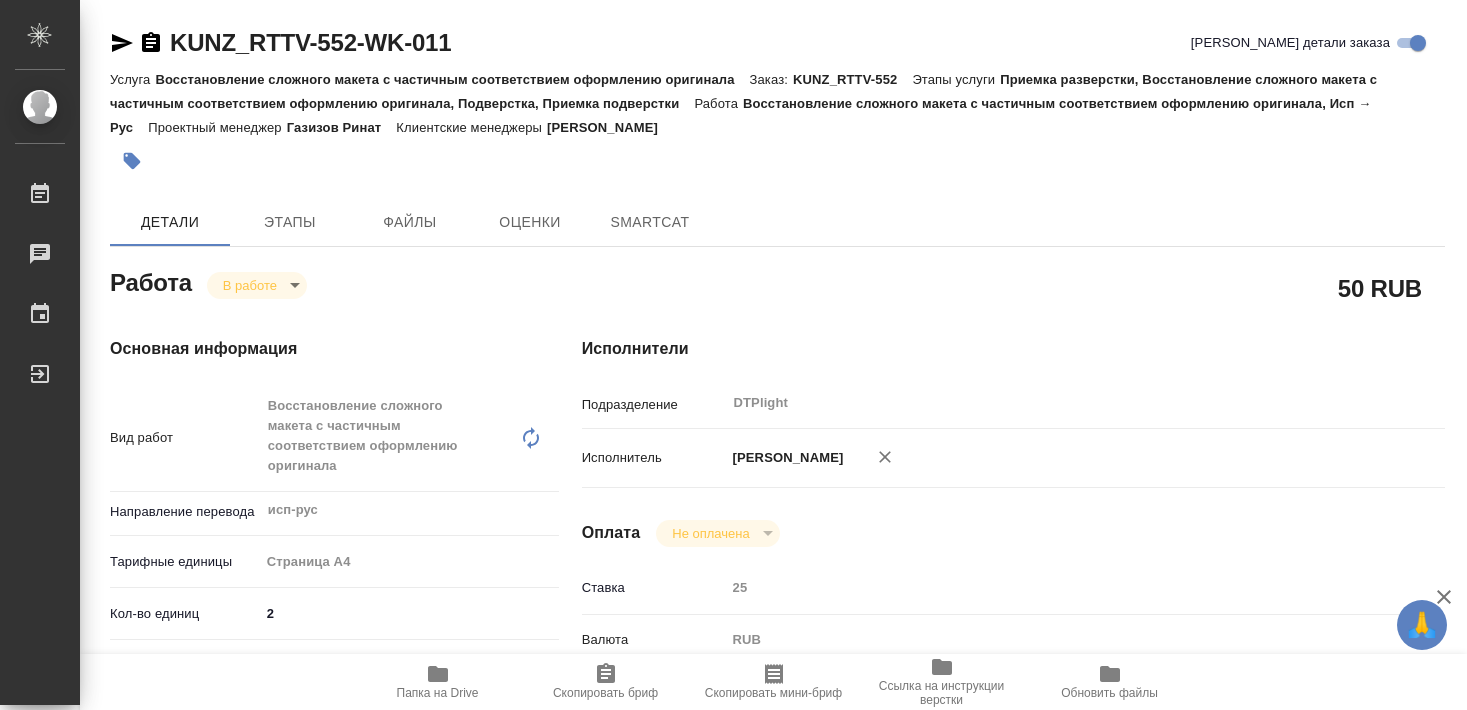 scroll, scrollTop: 0, scrollLeft: 0, axis: both 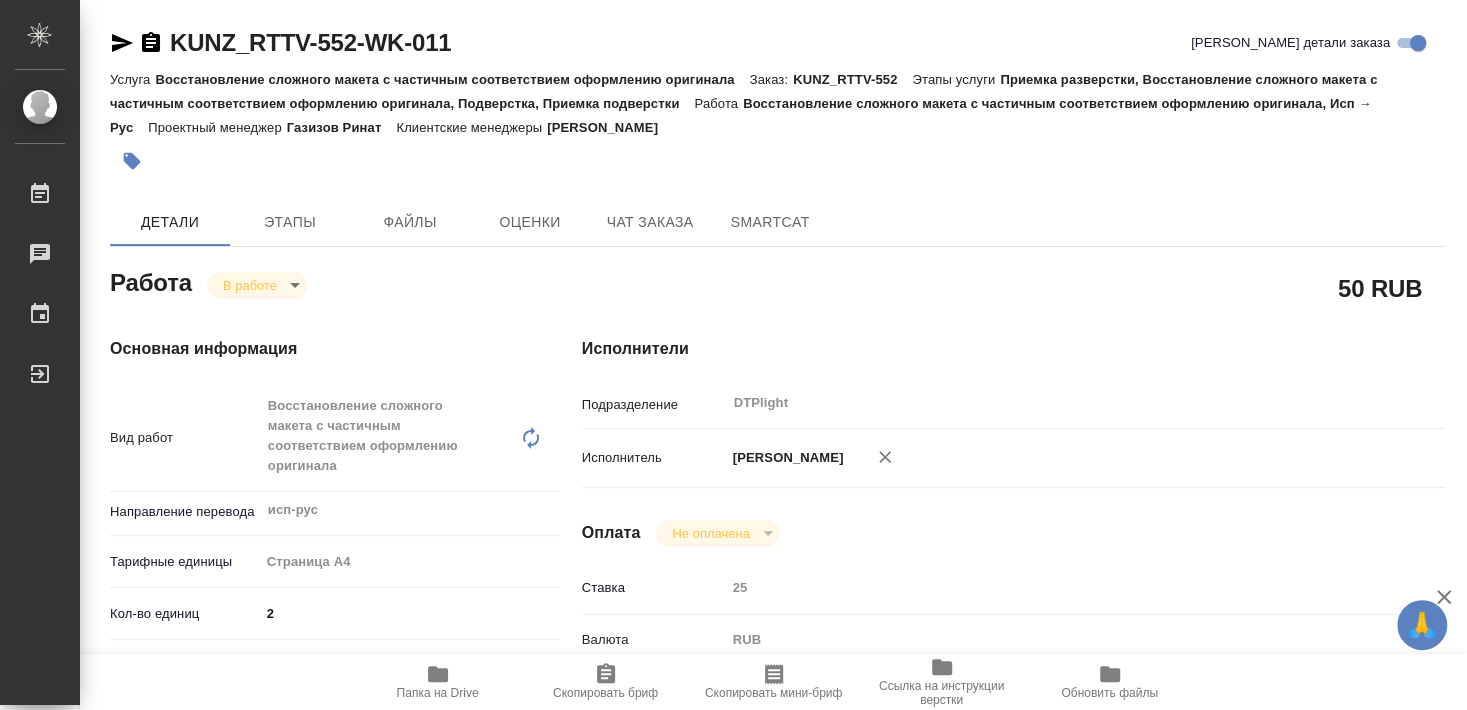 type on "x" 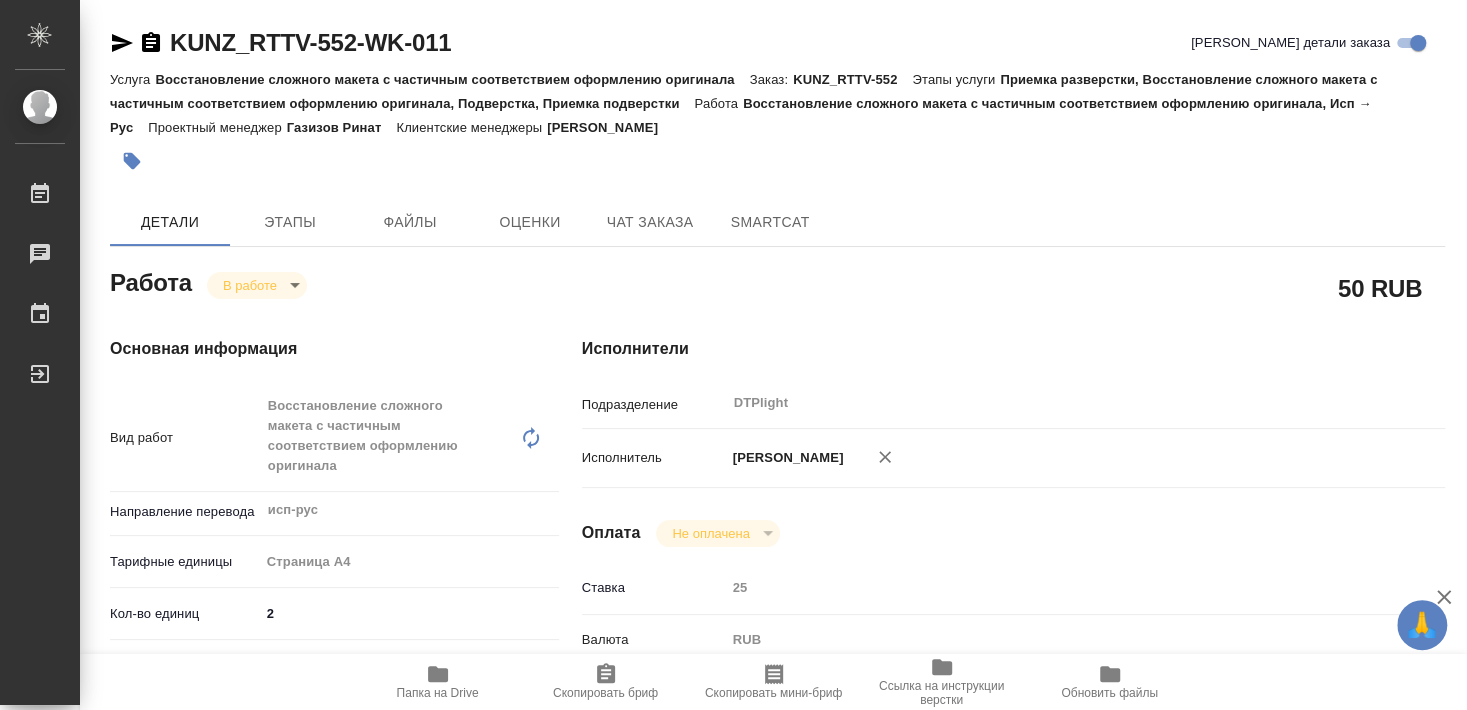 type on "x" 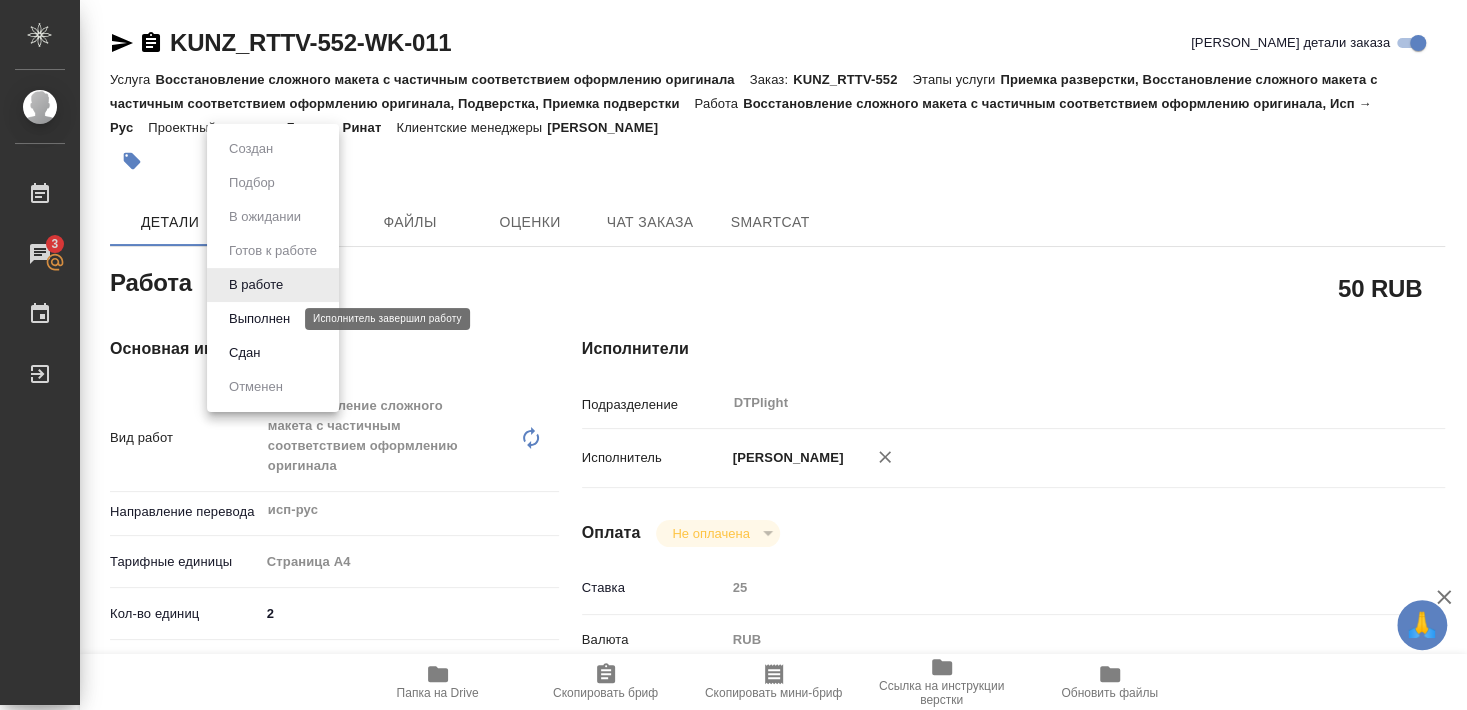 click on "Выполнен" at bounding box center (259, 319) 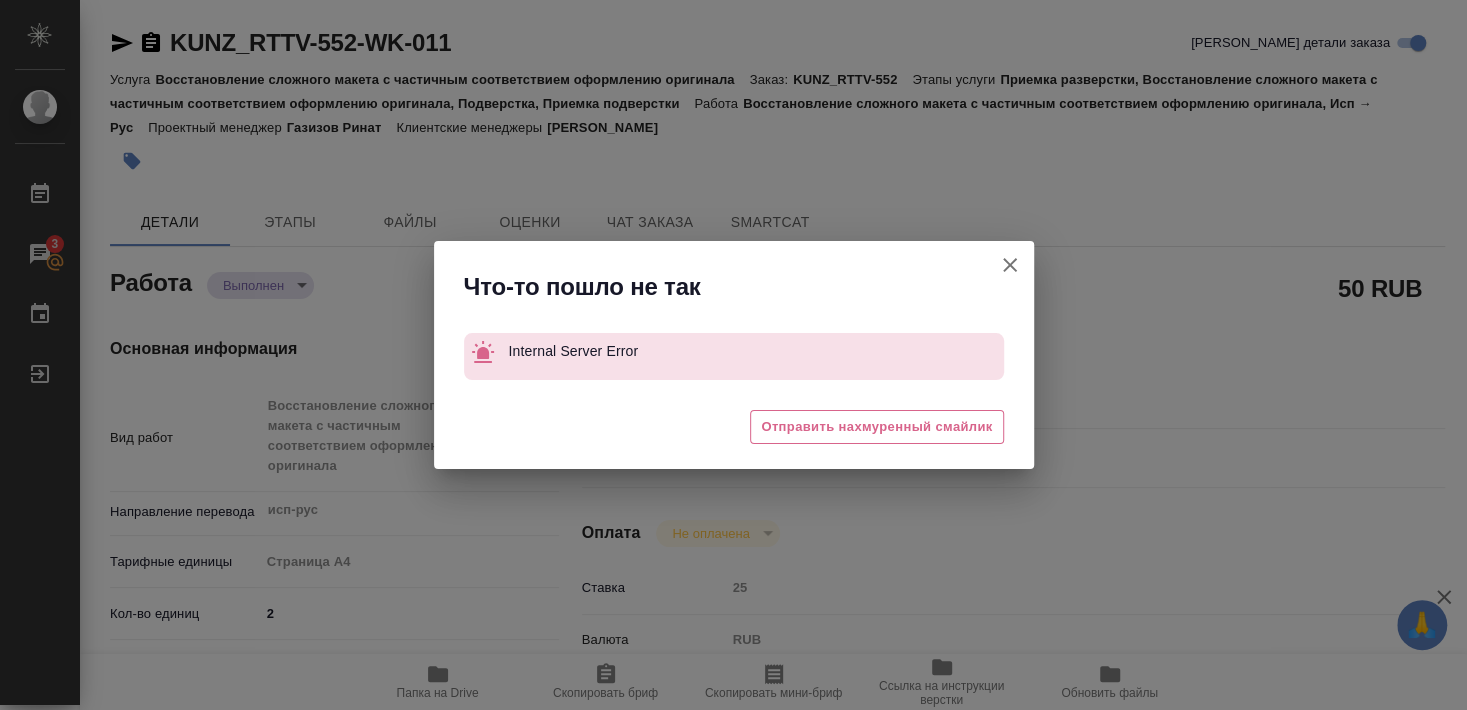 type on "x" 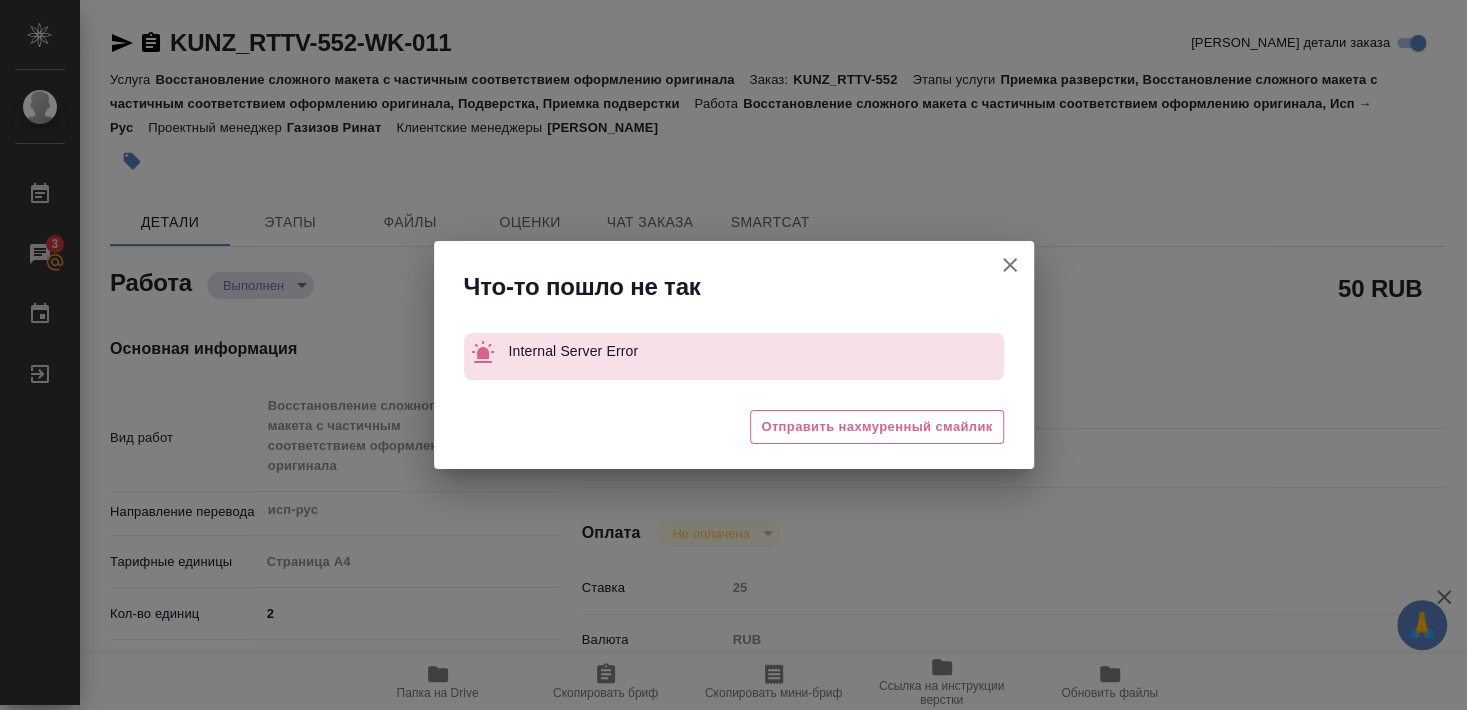 type on "x" 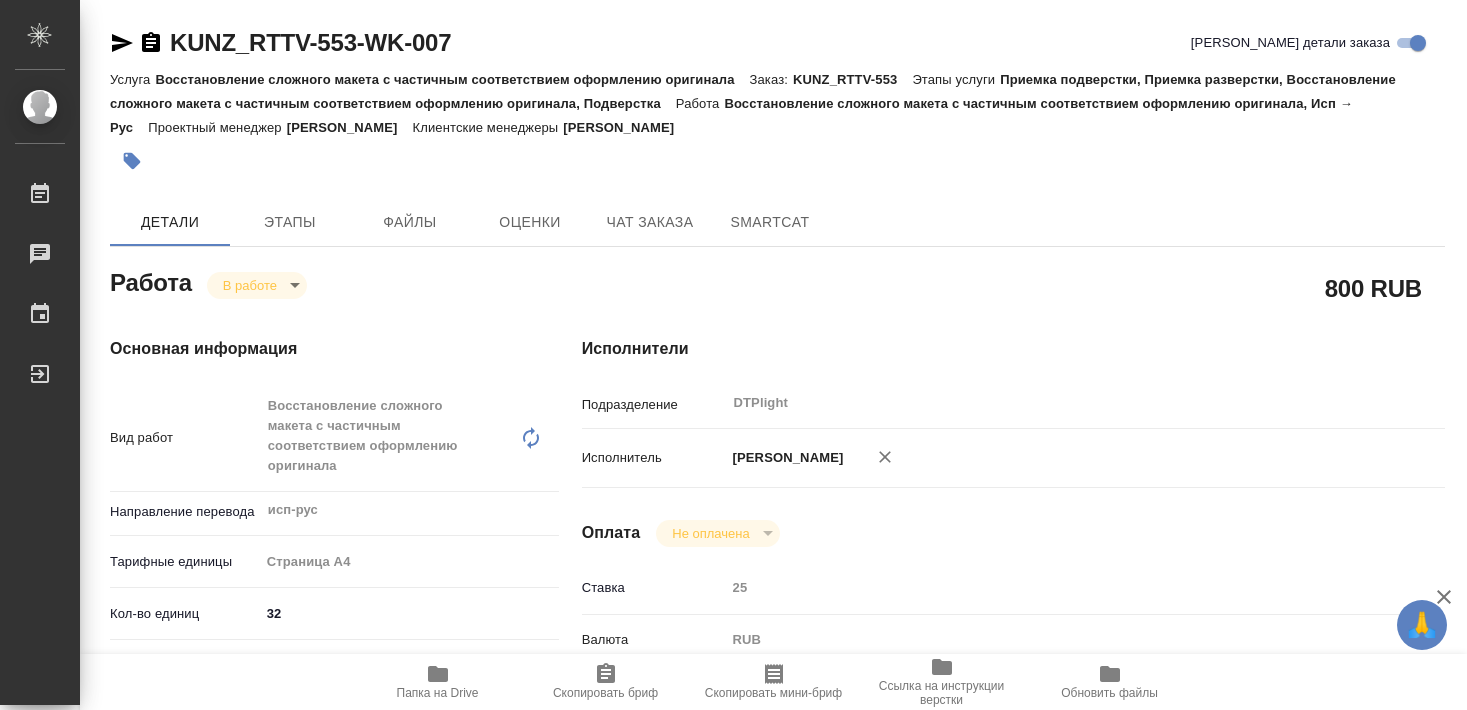 scroll, scrollTop: 0, scrollLeft: 0, axis: both 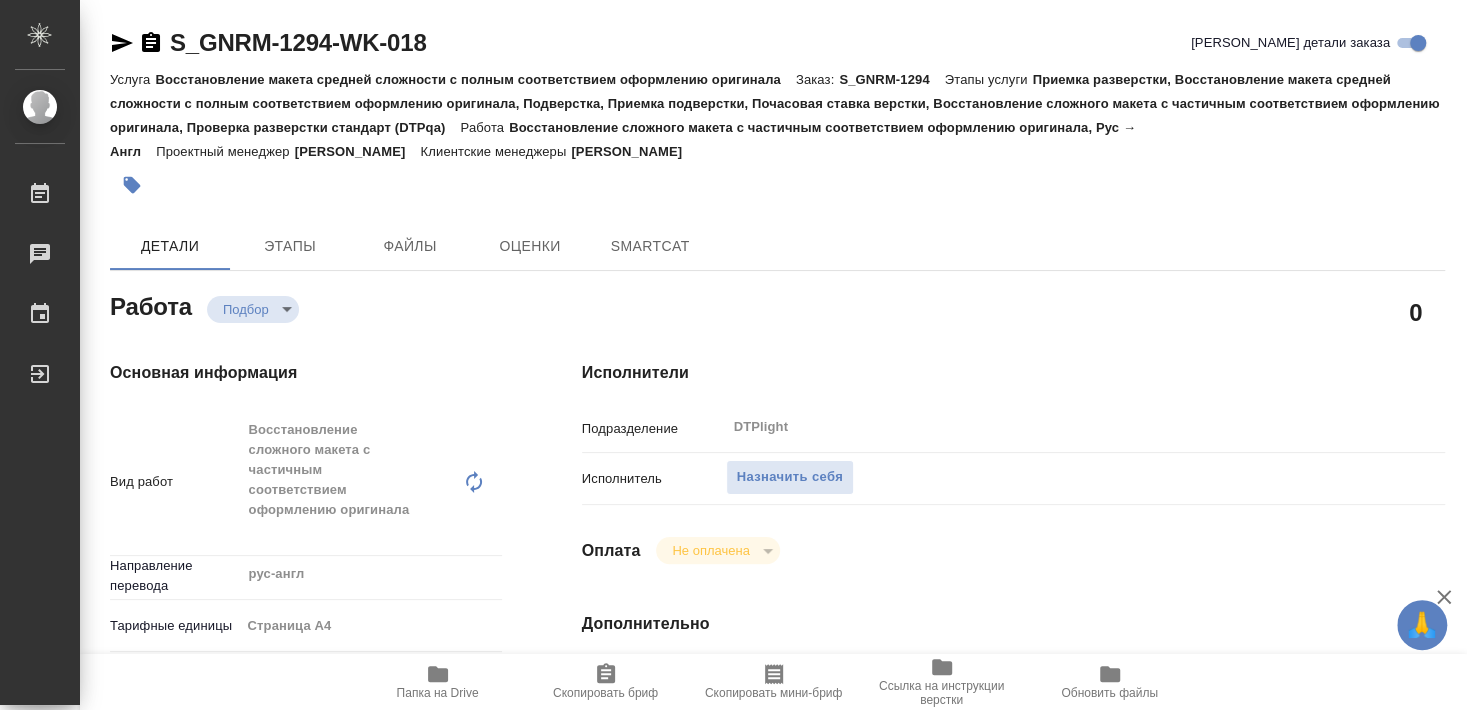 type on "x" 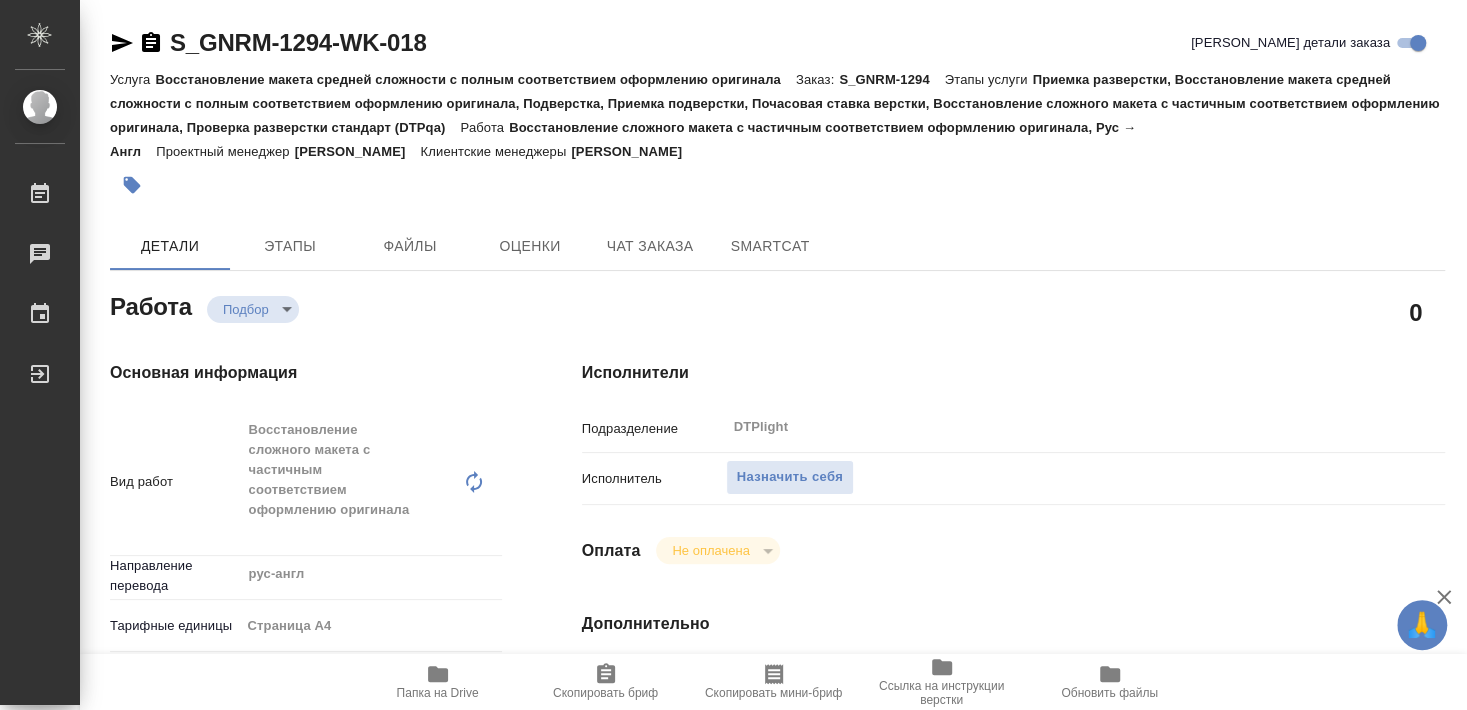 type on "x" 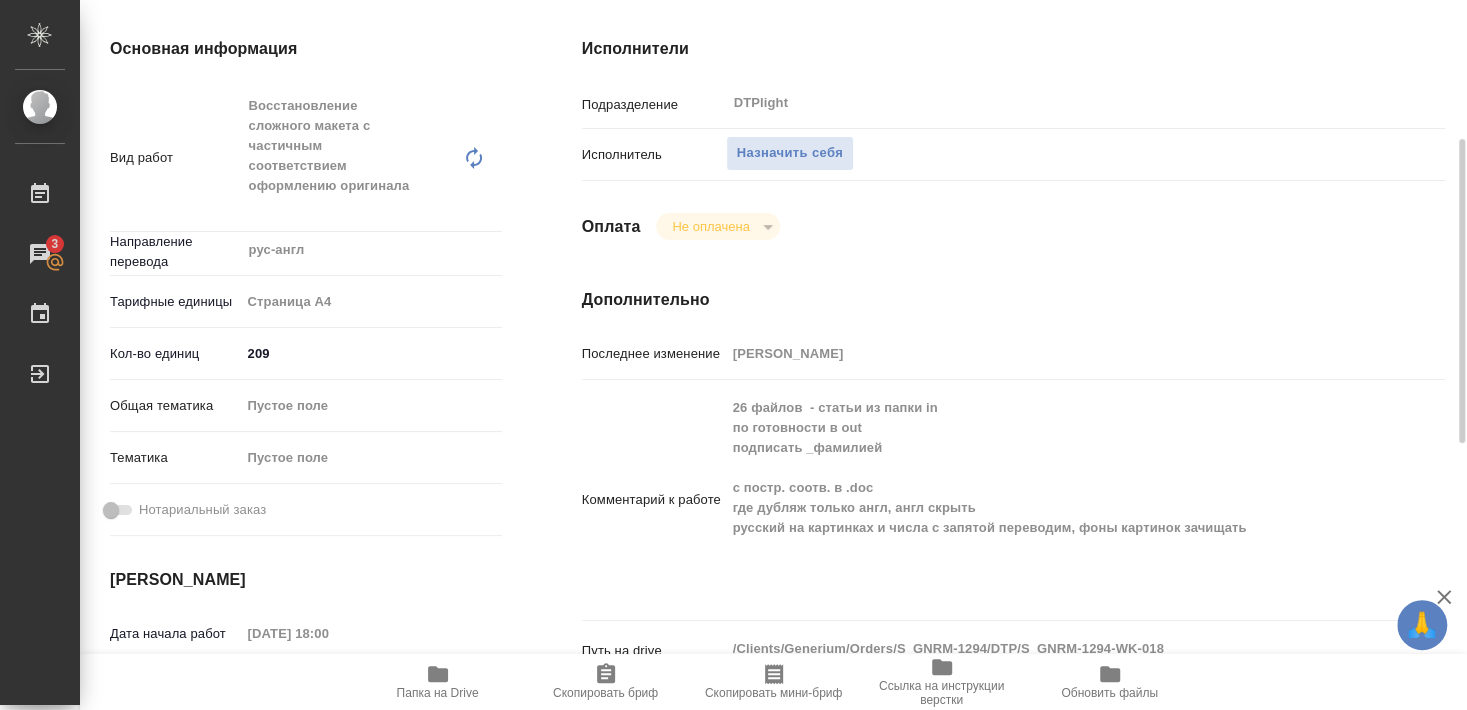 scroll, scrollTop: 432, scrollLeft: 0, axis: vertical 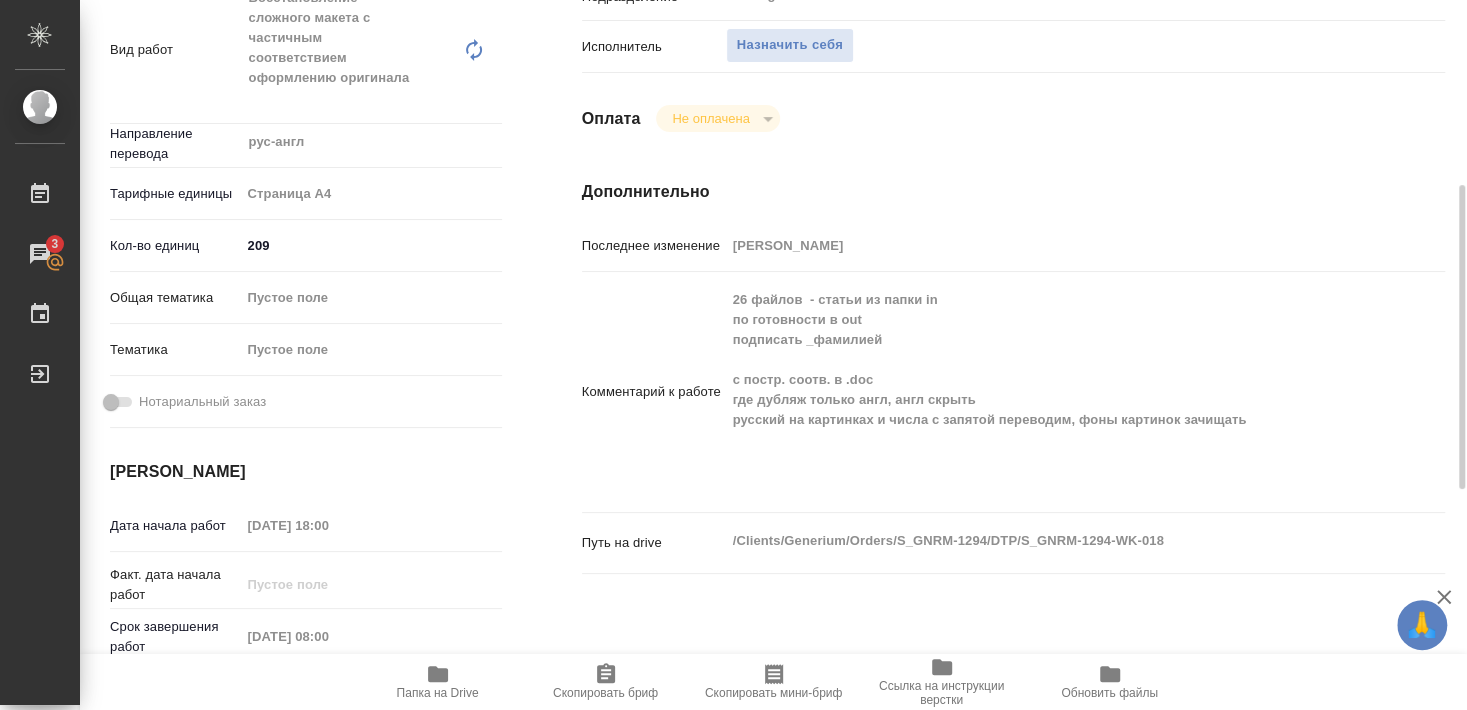 click 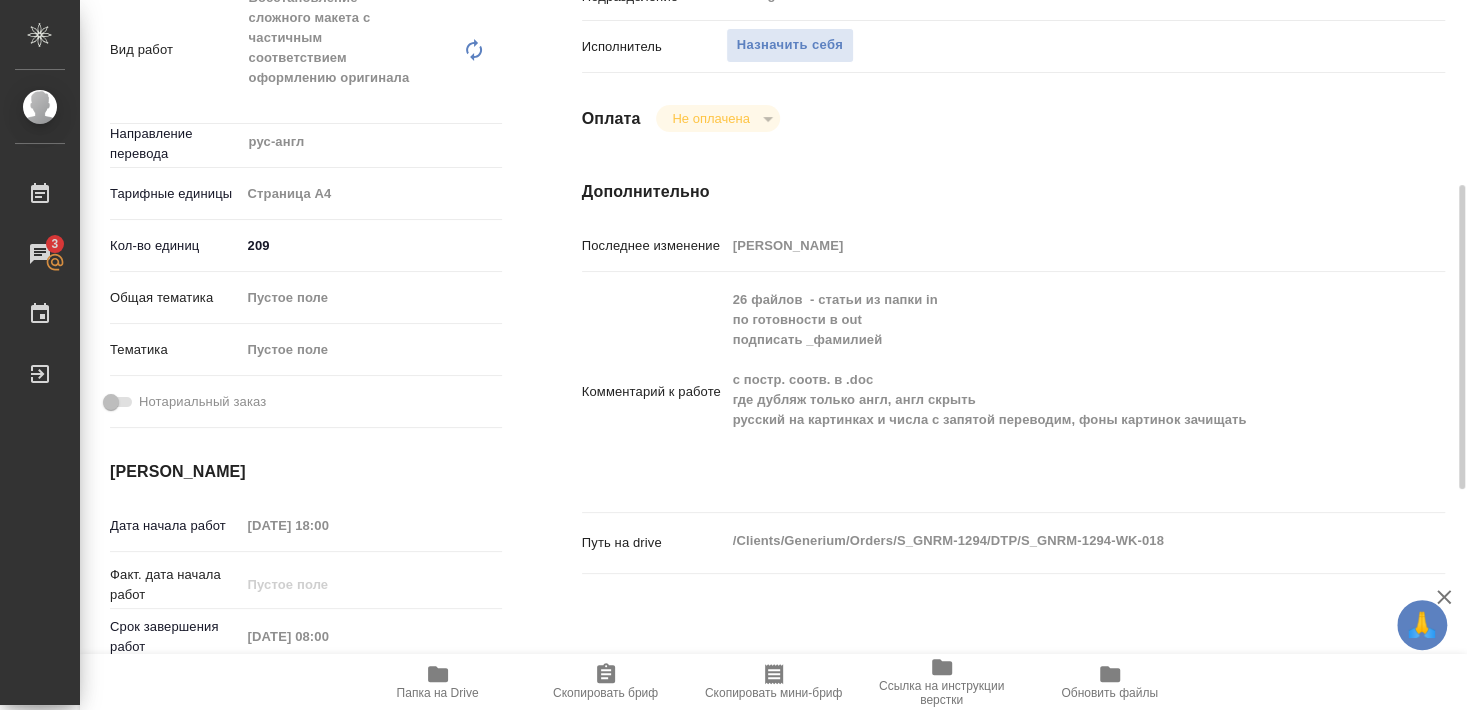 scroll, scrollTop: 324, scrollLeft: 0, axis: vertical 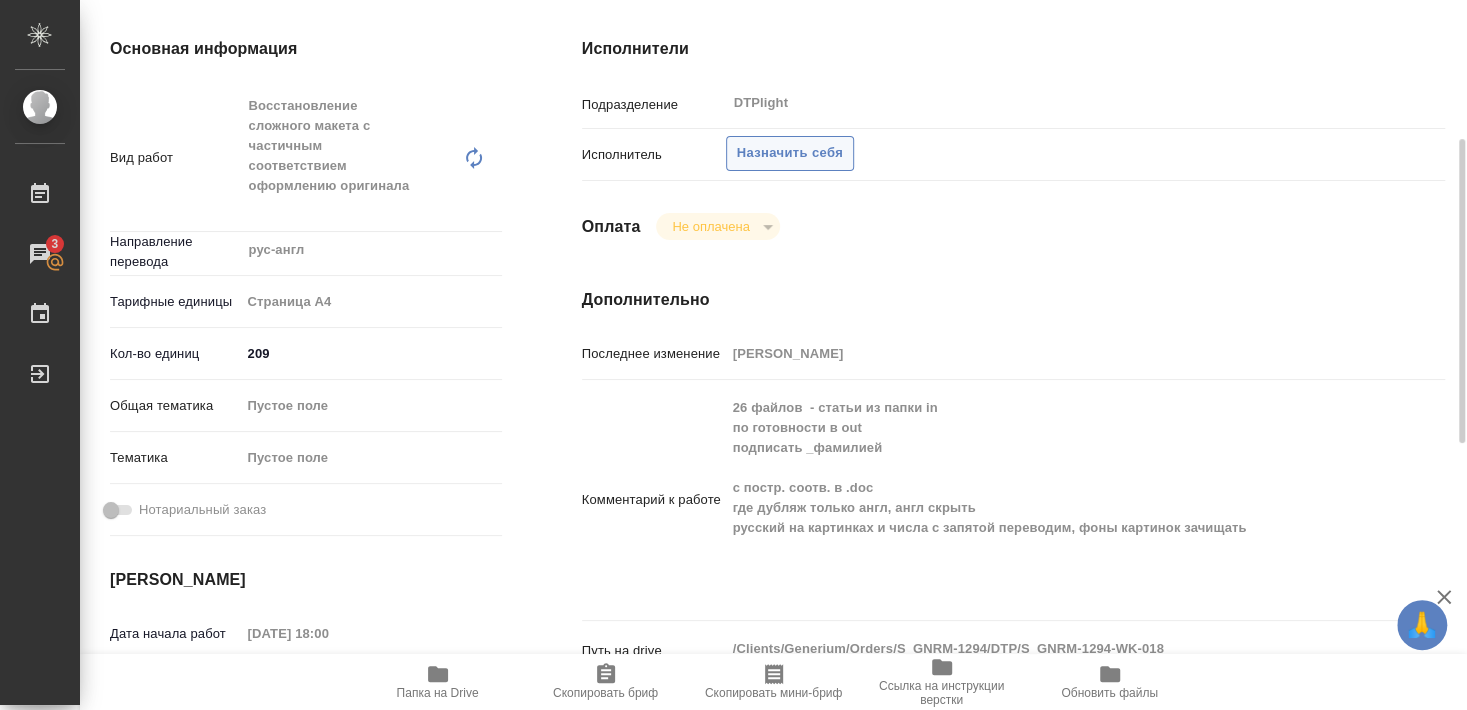 click on "Назначить себя" at bounding box center [790, 153] 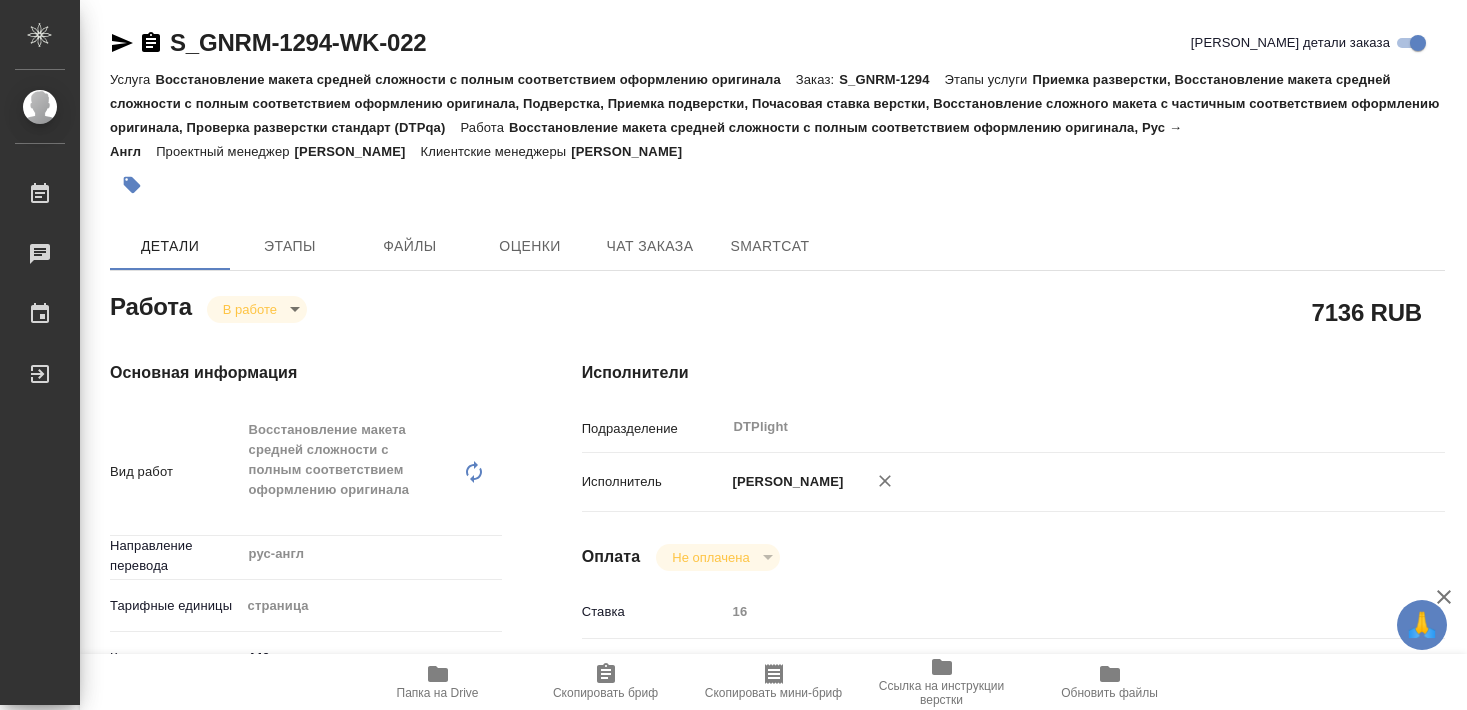 scroll, scrollTop: 0, scrollLeft: 0, axis: both 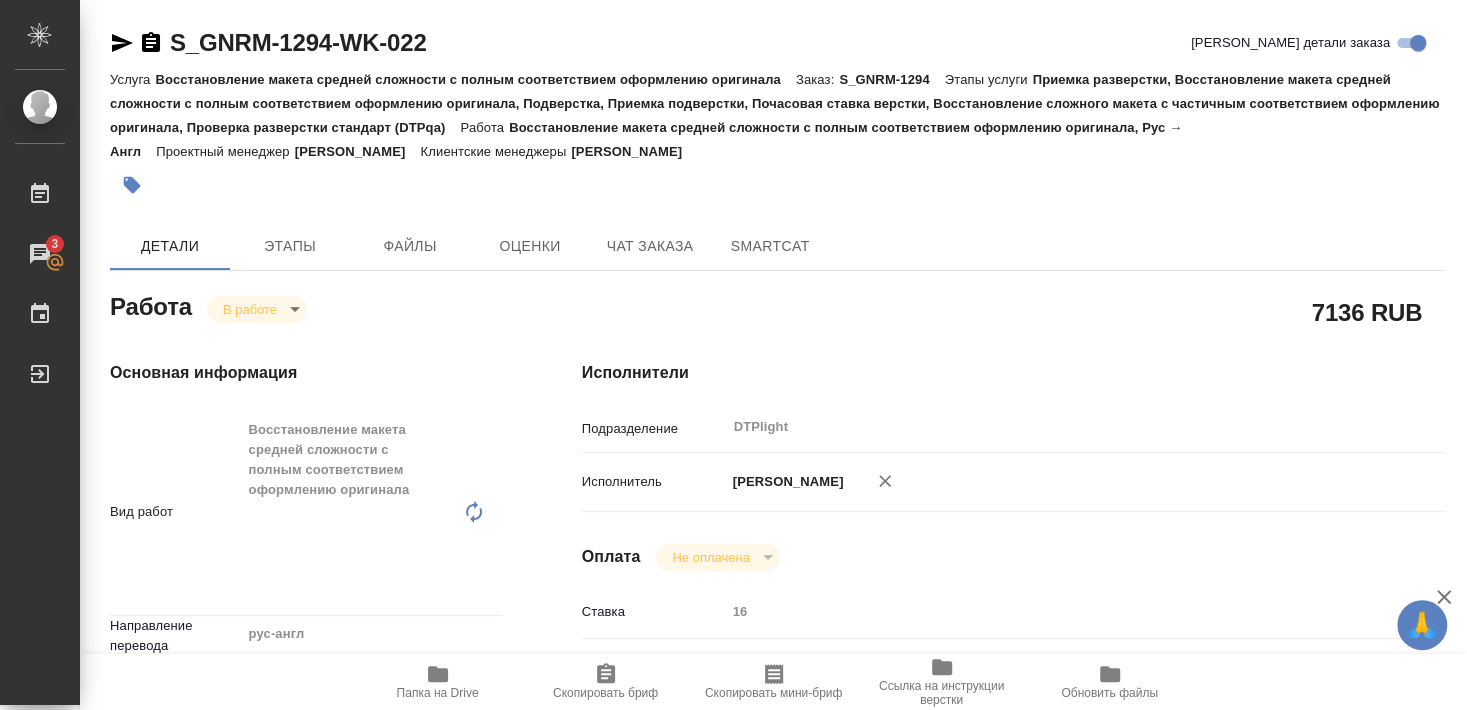 type on "x" 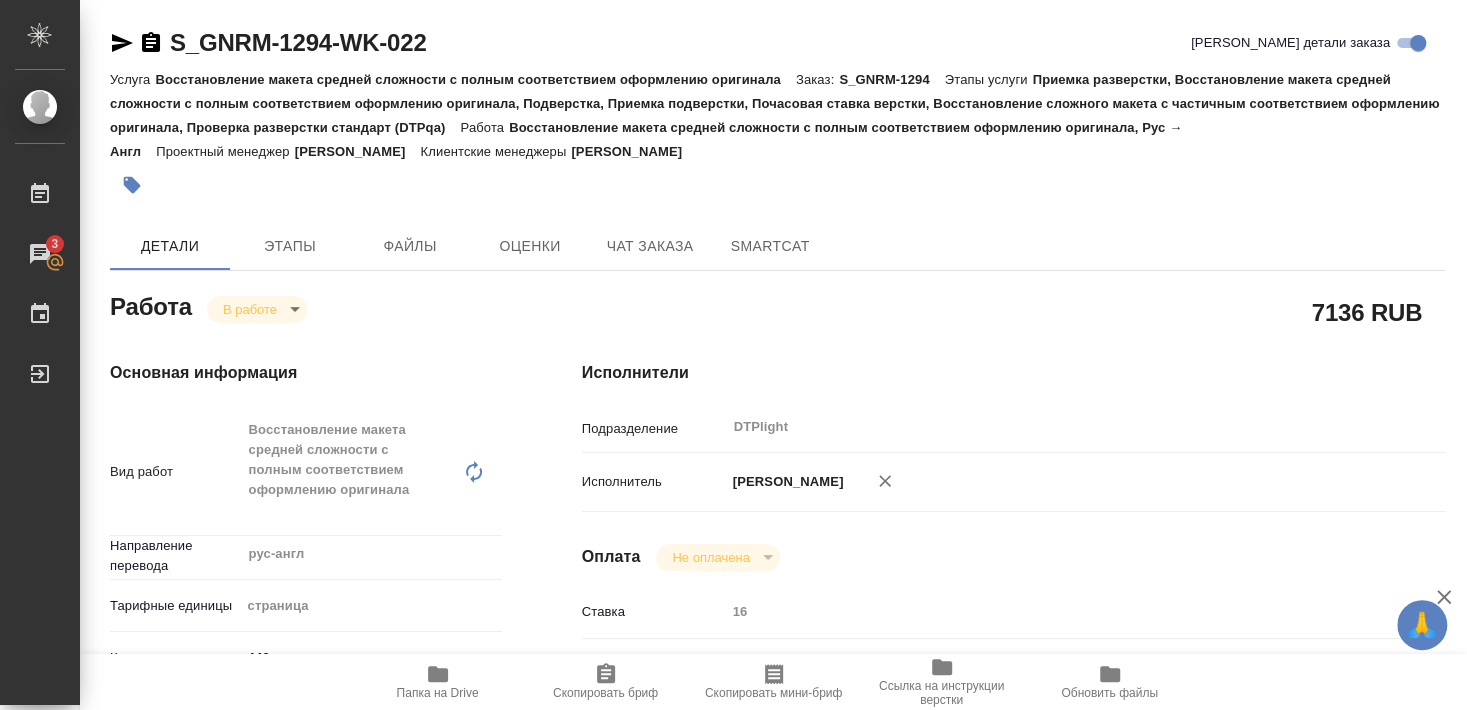 type on "x" 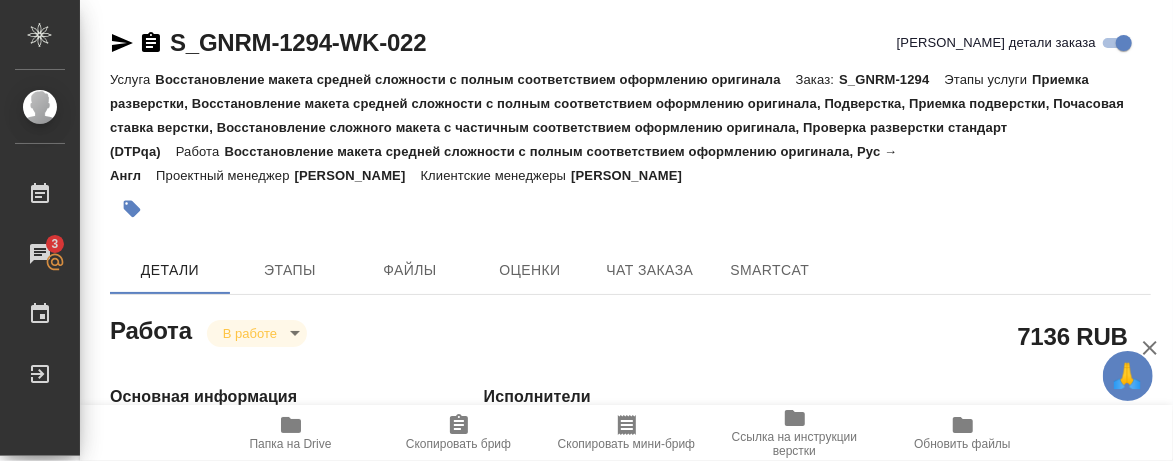 type on "x" 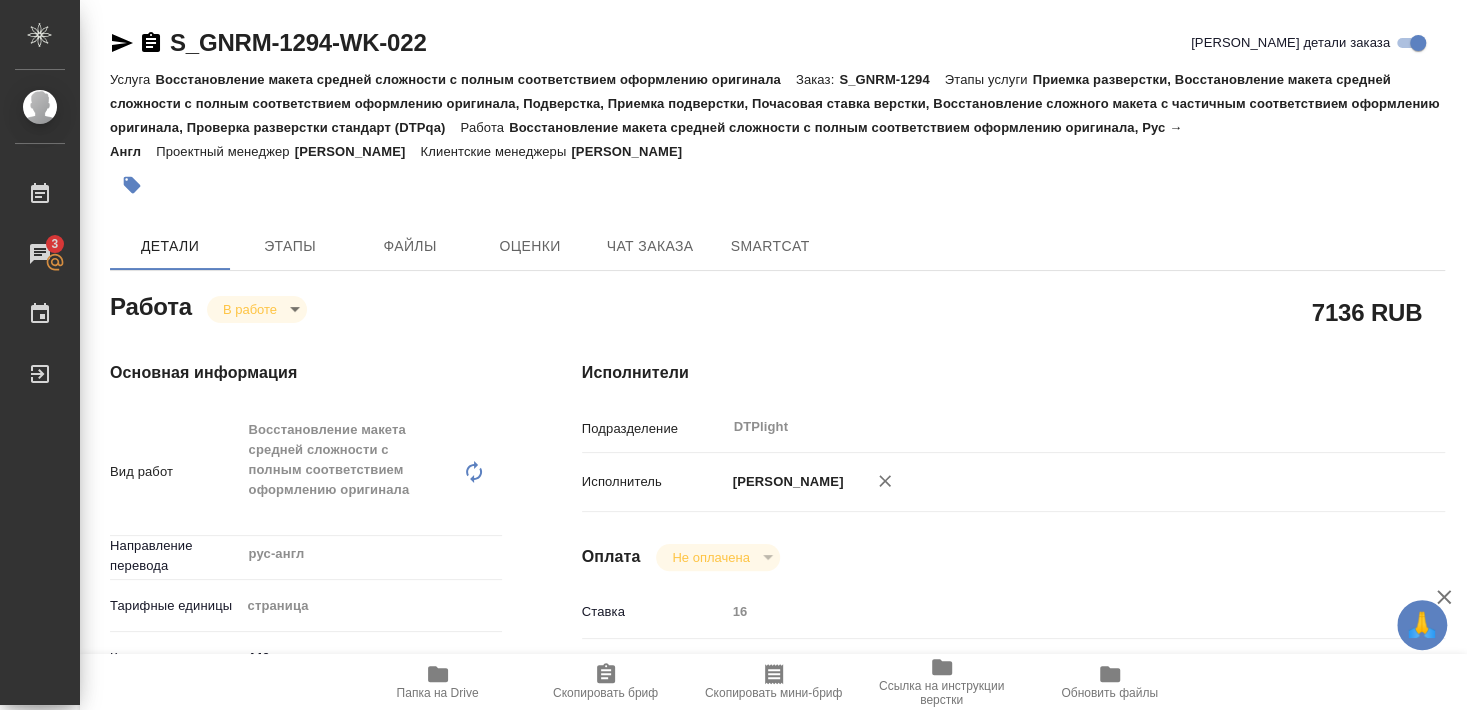 type on "x" 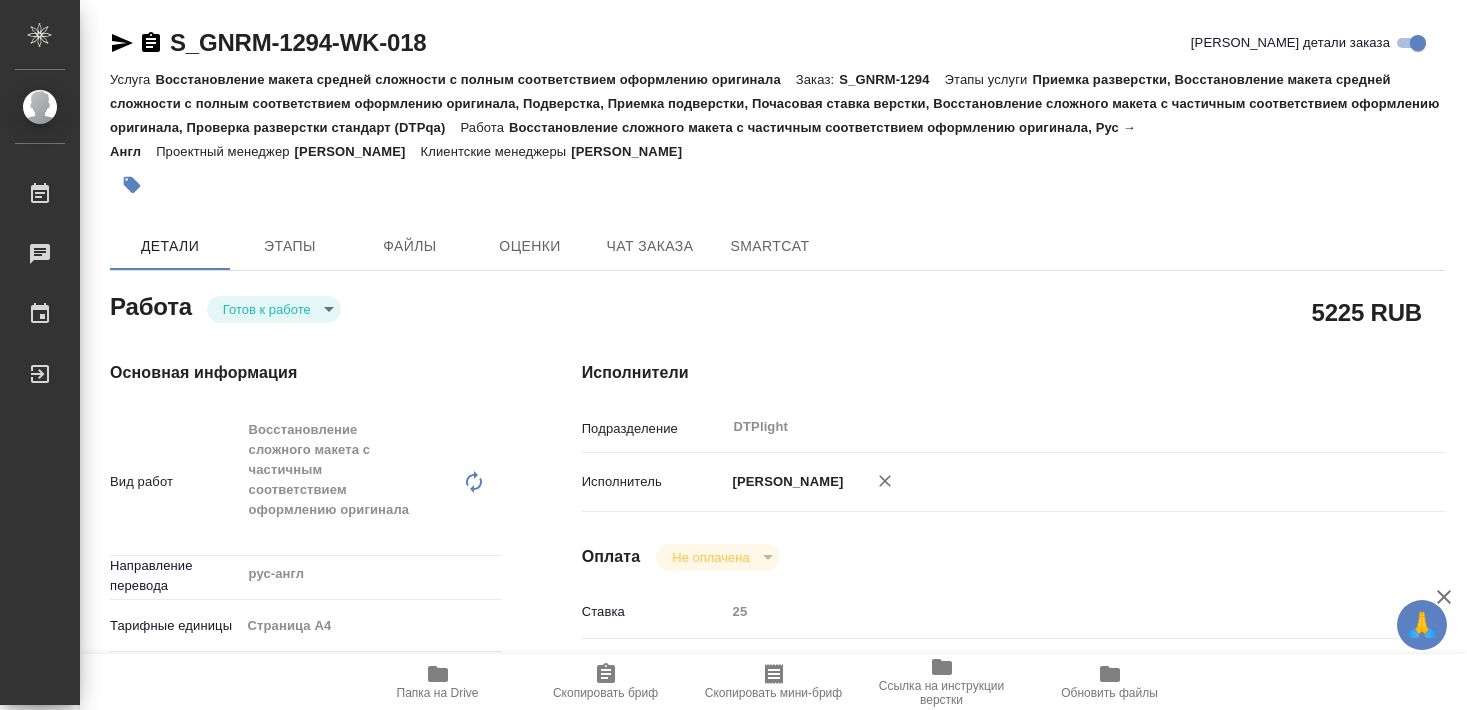 scroll, scrollTop: 0, scrollLeft: 0, axis: both 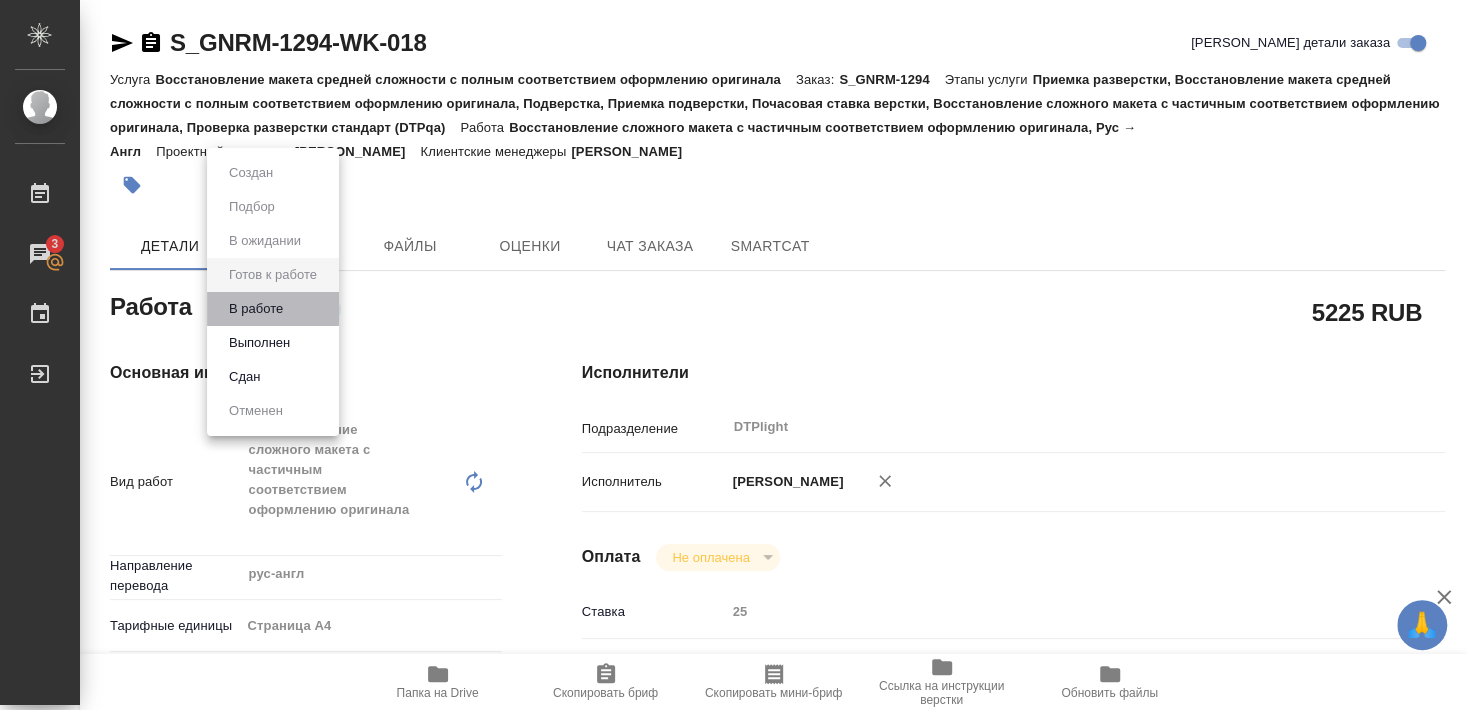 click on "В работе" at bounding box center (273, 309) 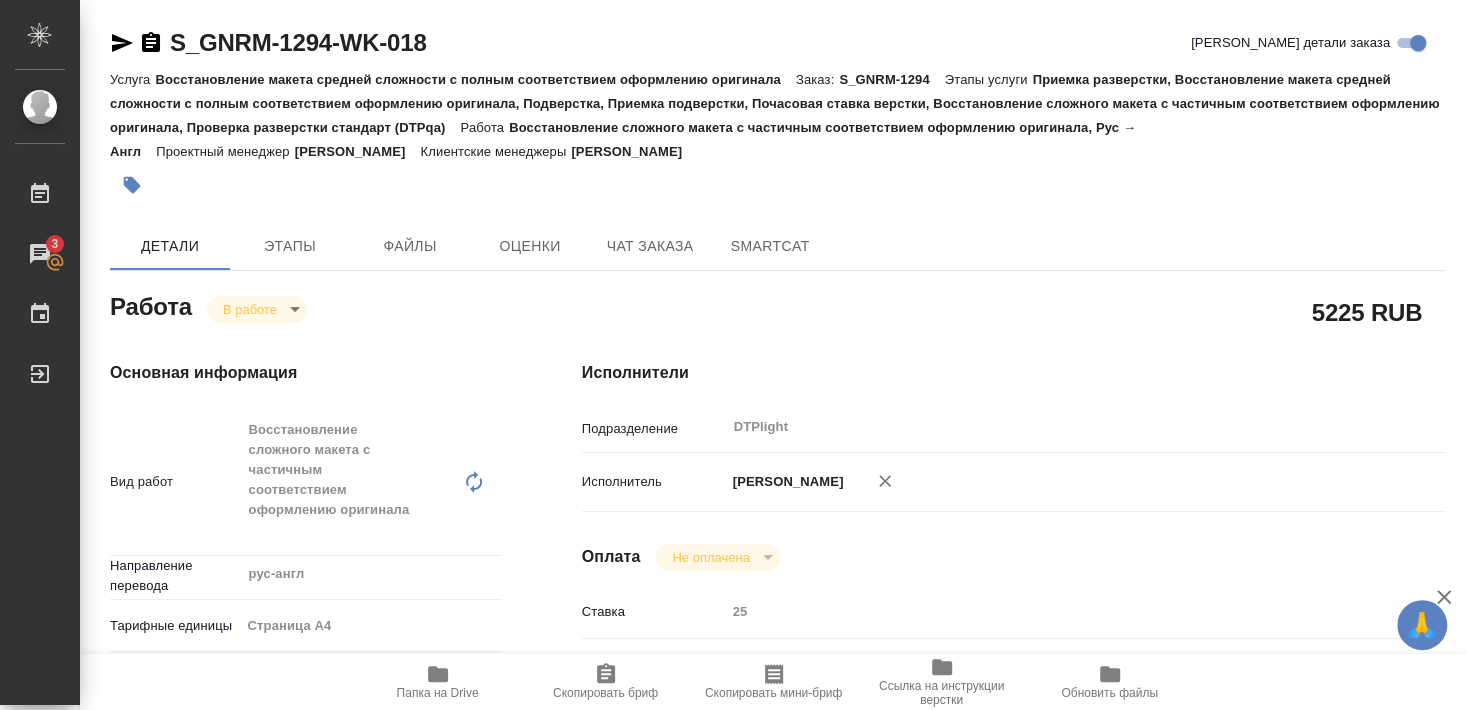 type on "x" 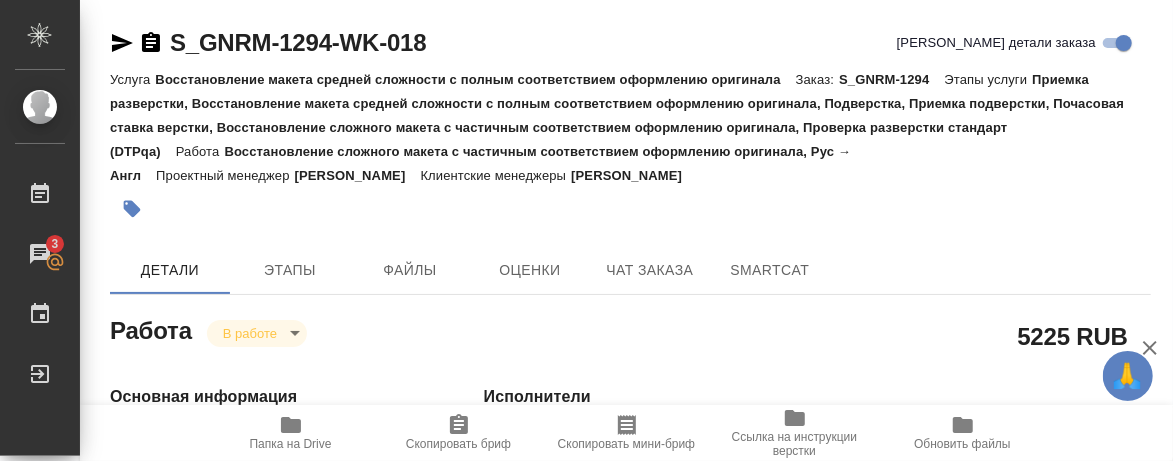 type on "x" 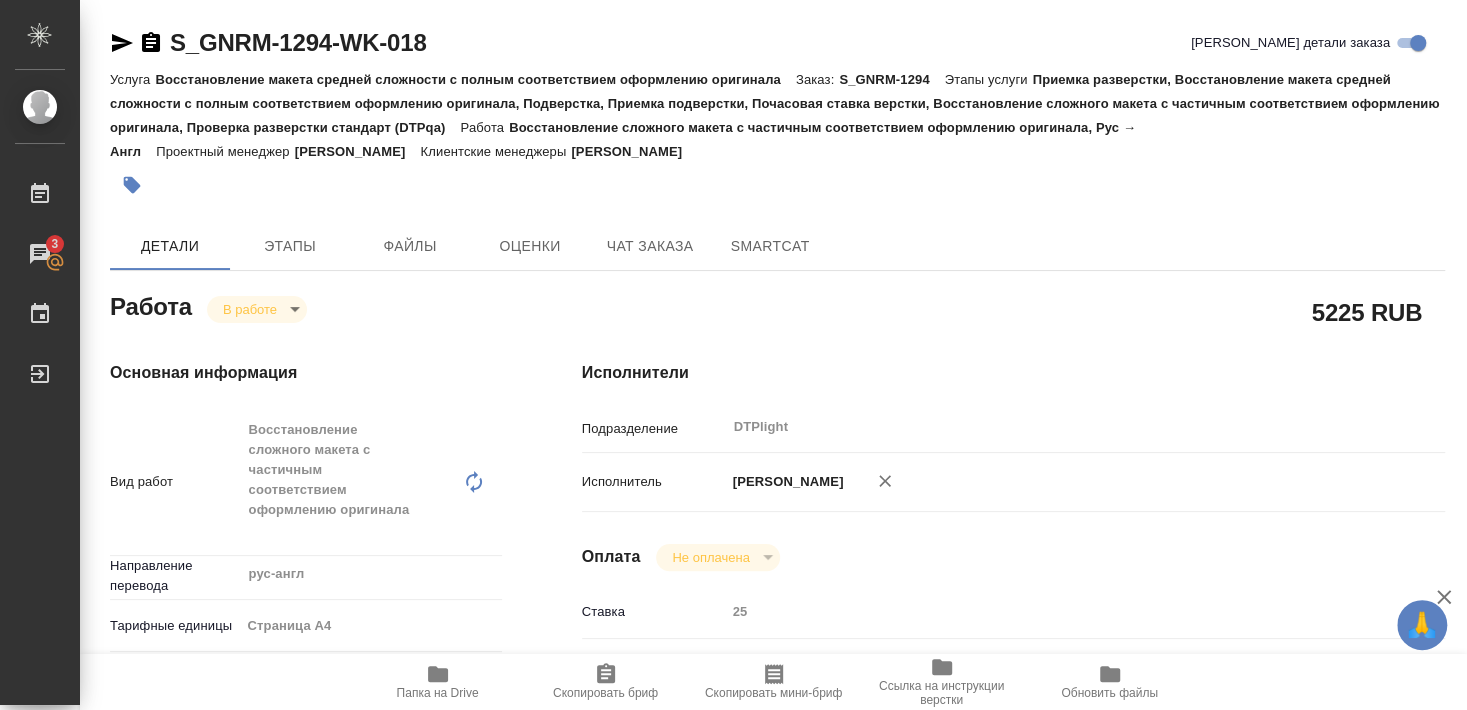 type on "x" 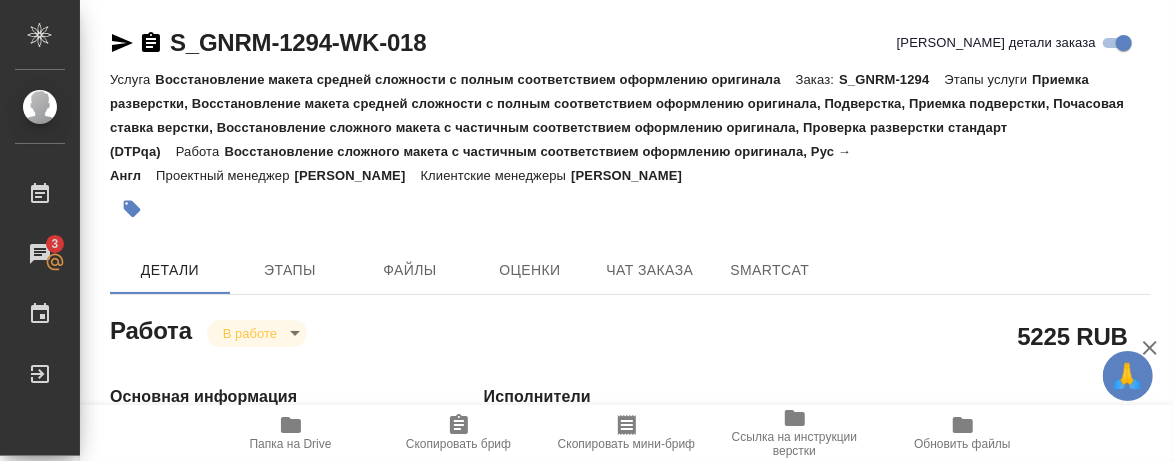 type on "x" 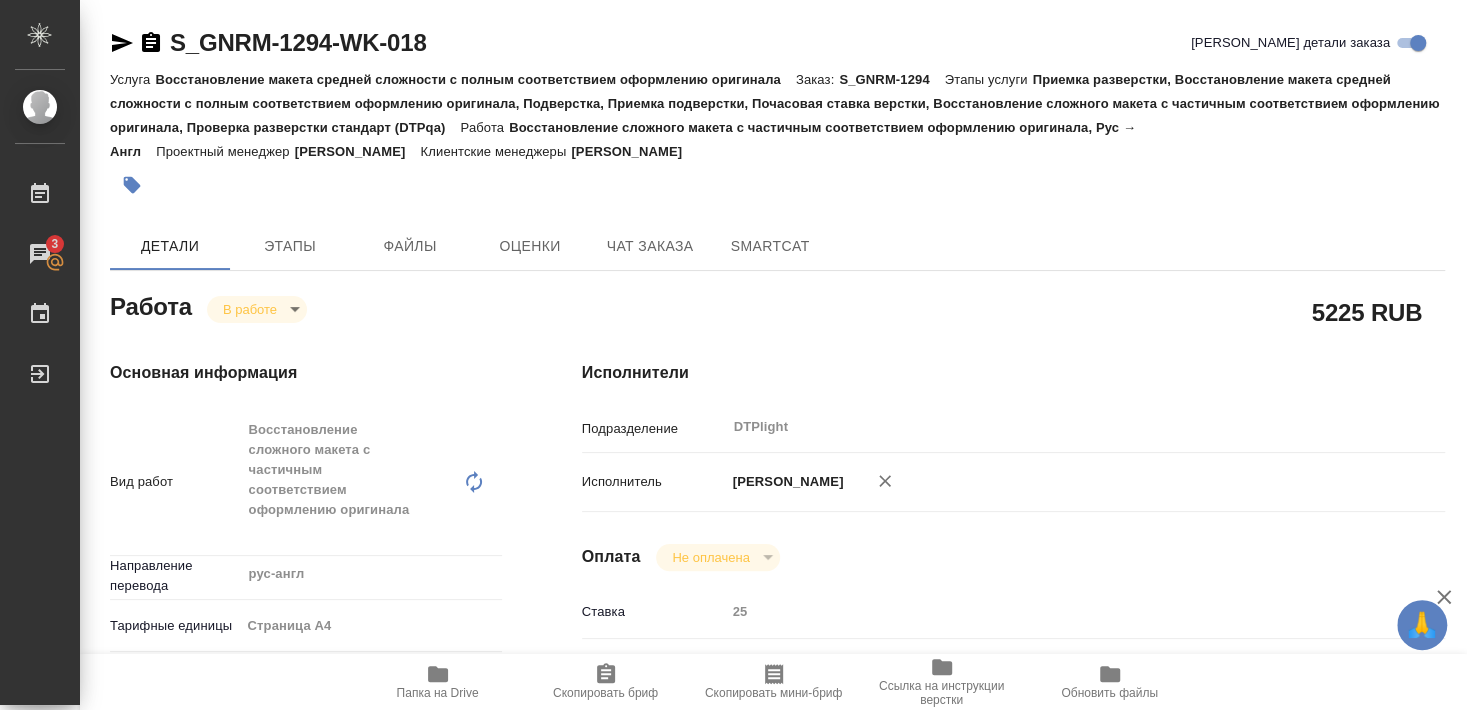 type on "x" 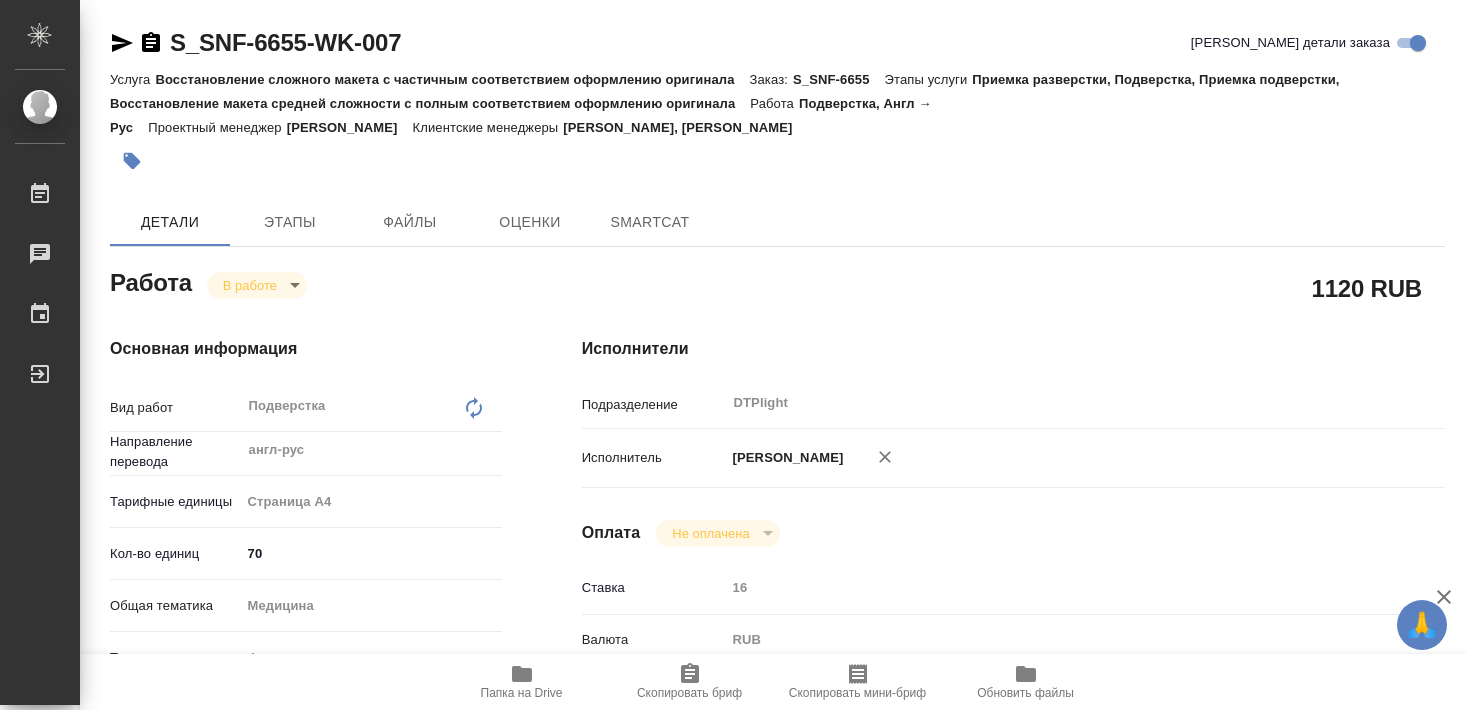 scroll, scrollTop: 0, scrollLeft: 0, axis: both 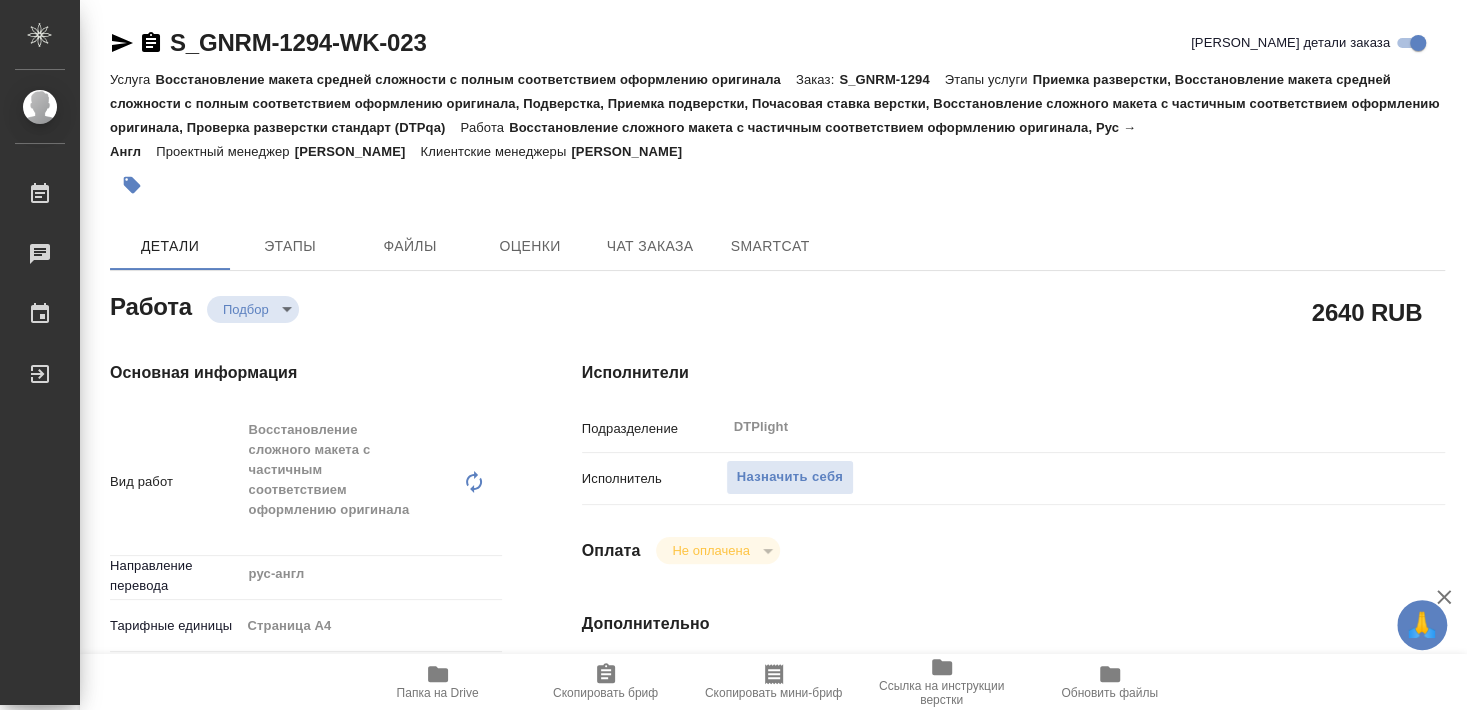 type on "x" 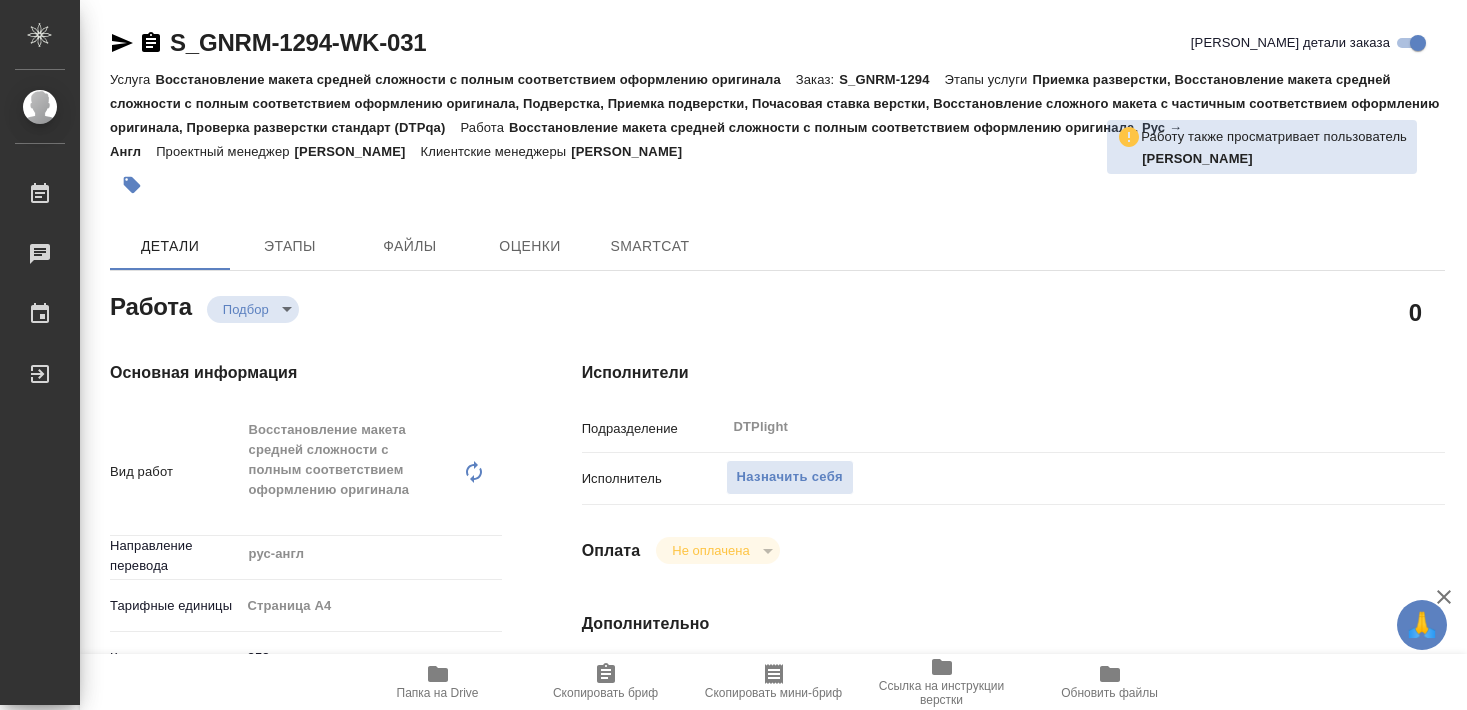 scroll, scrollTop: 0, scrollLeft: 0, axis: both 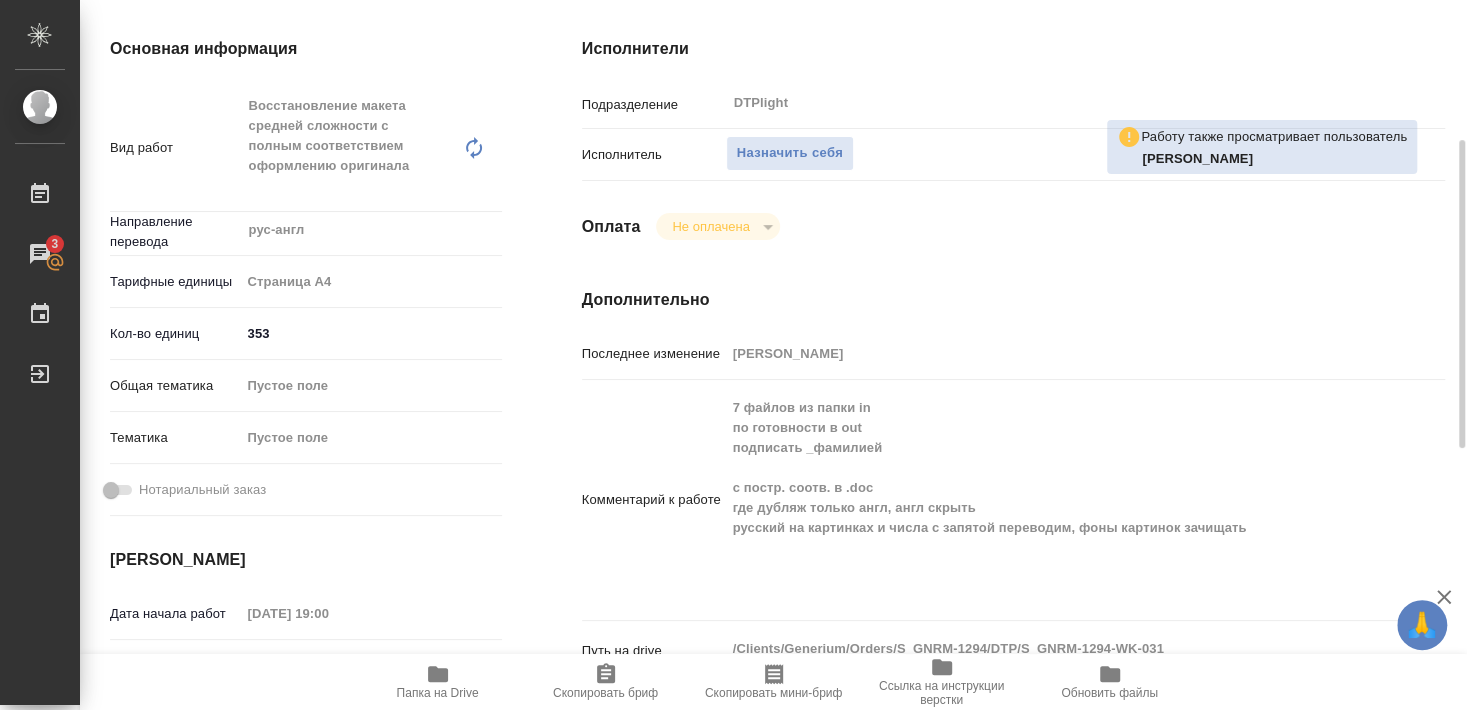 click 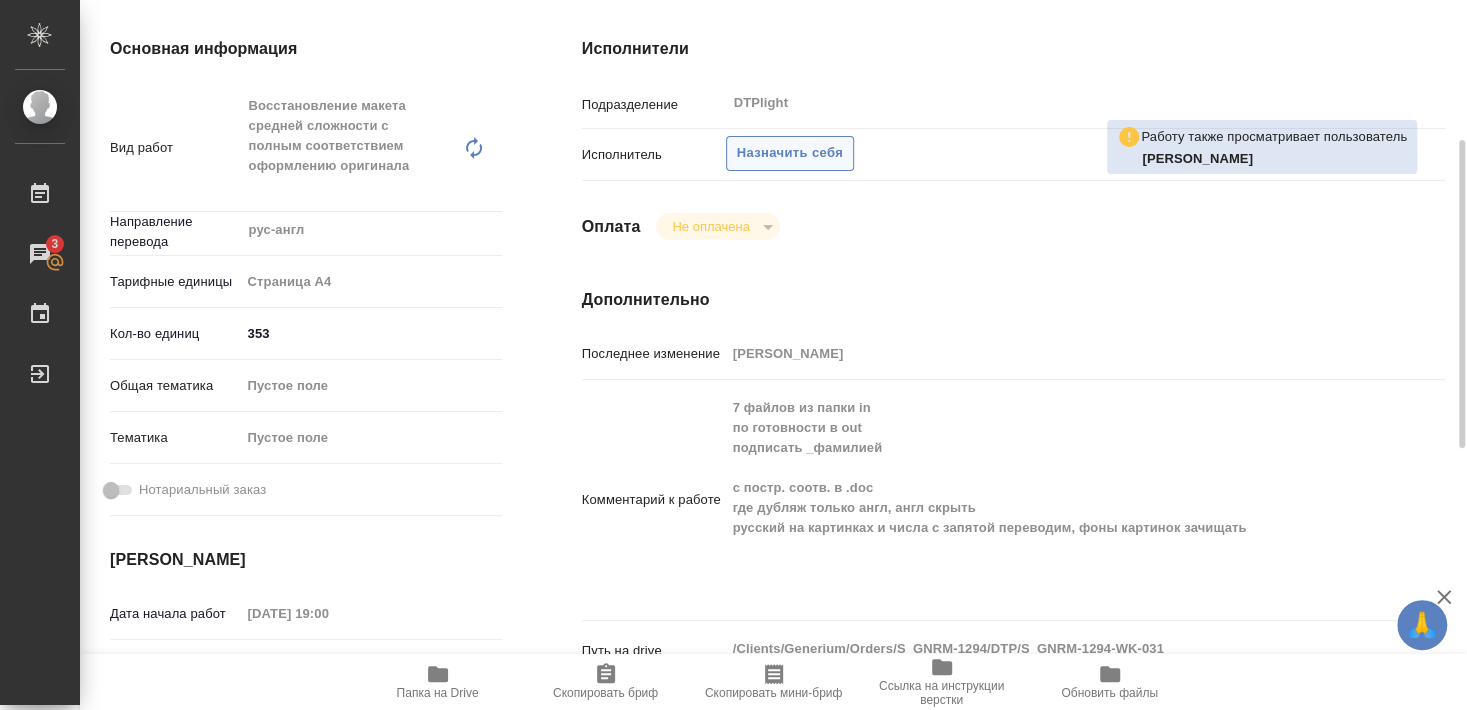 click on "Назначить себя" at bounding box center (790, 153) 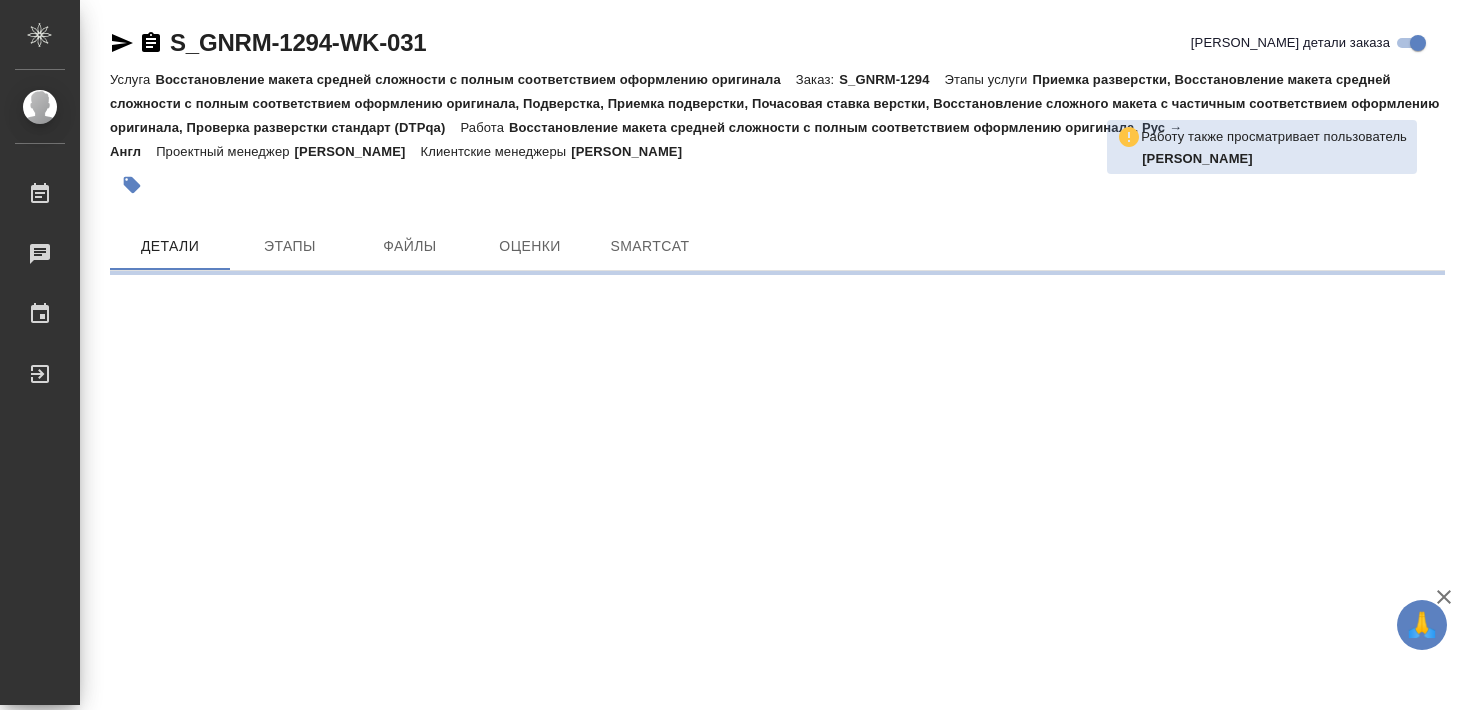 scroll, scrollTop: 0, scrollLeft: 0, axis: both 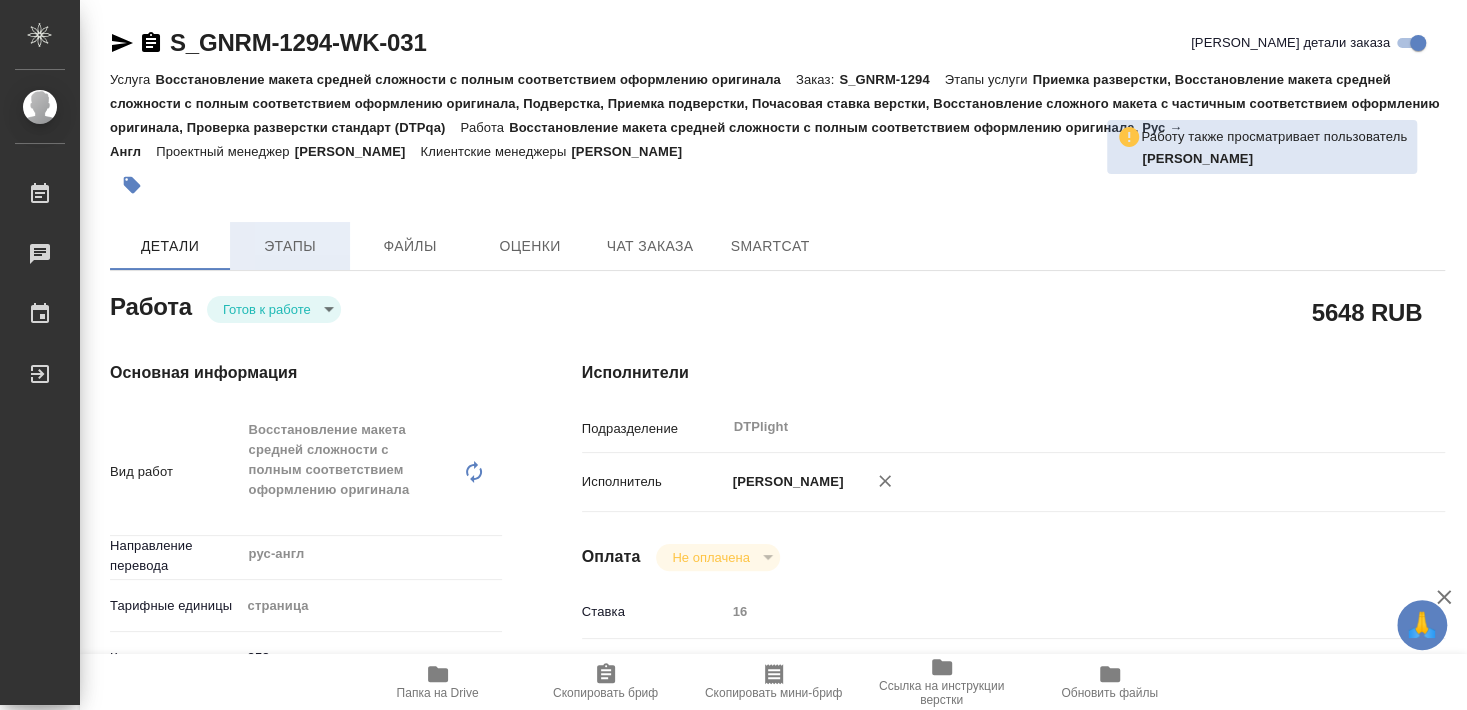 type on "x" 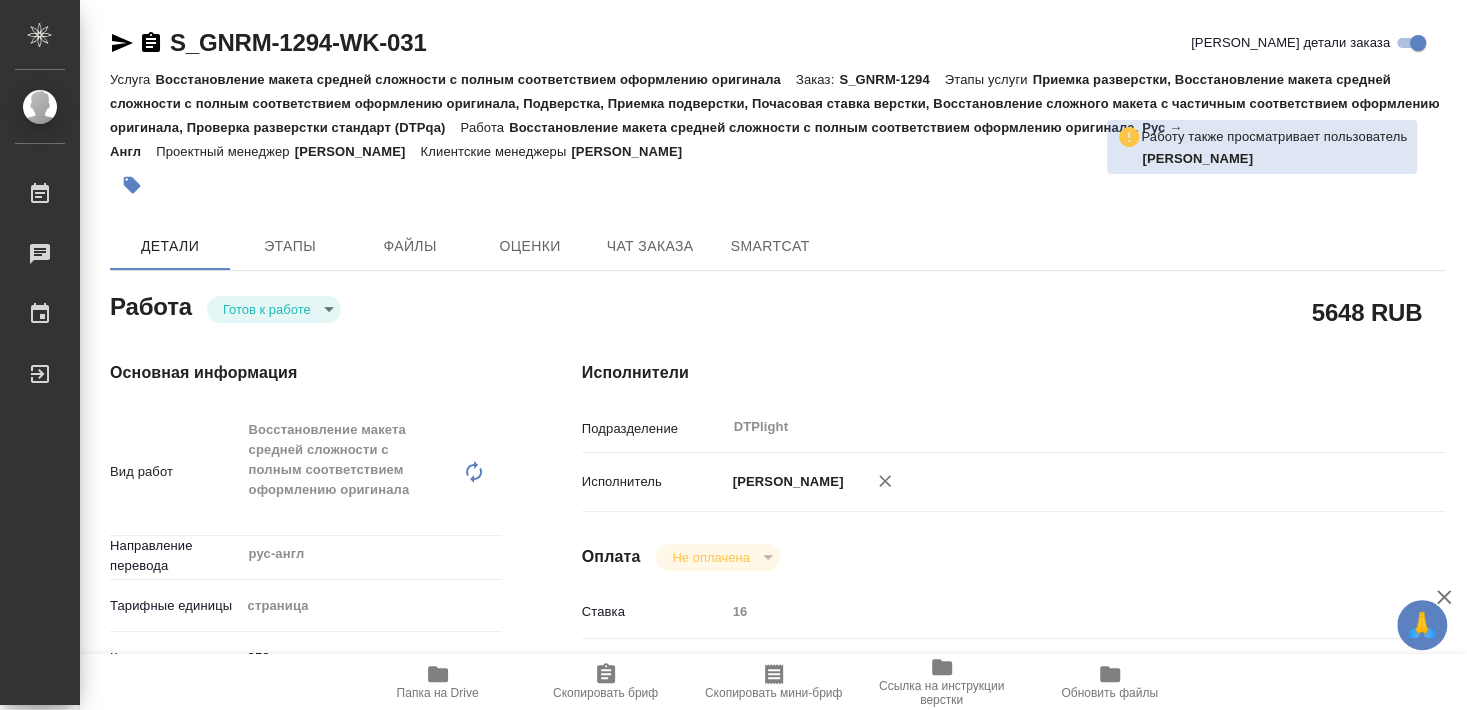 type on "x" 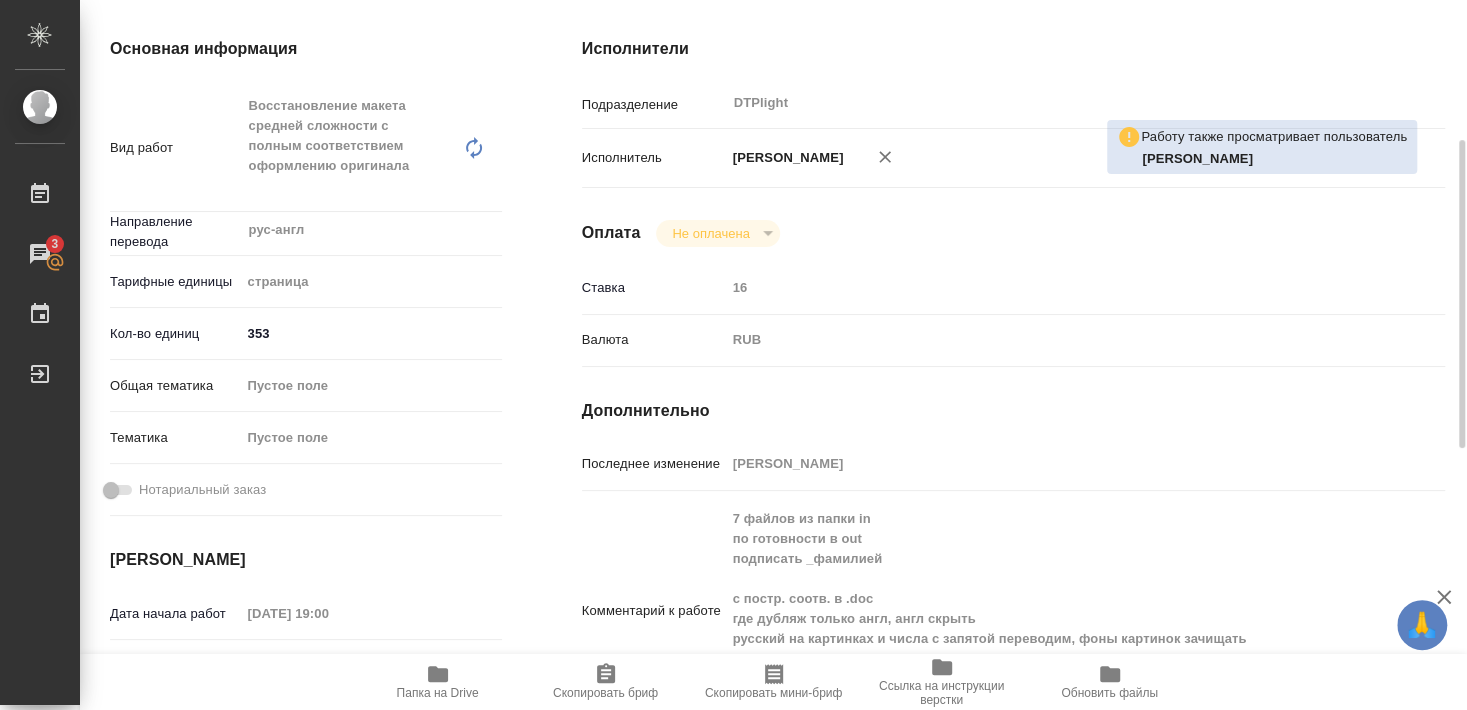 scroll, scrollTop: 0, scrollLeft: 0, axis: both 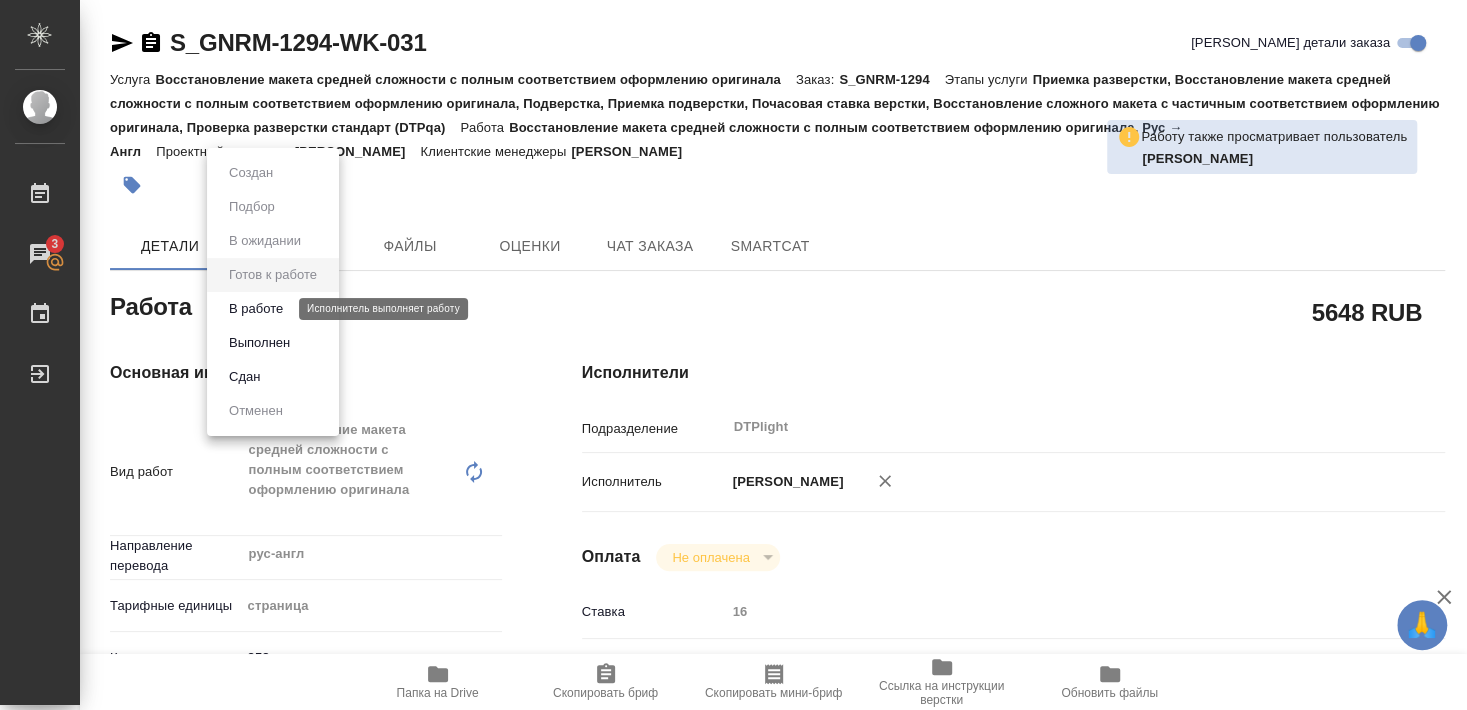 click on "В работе" at bounding box center (256, 309) 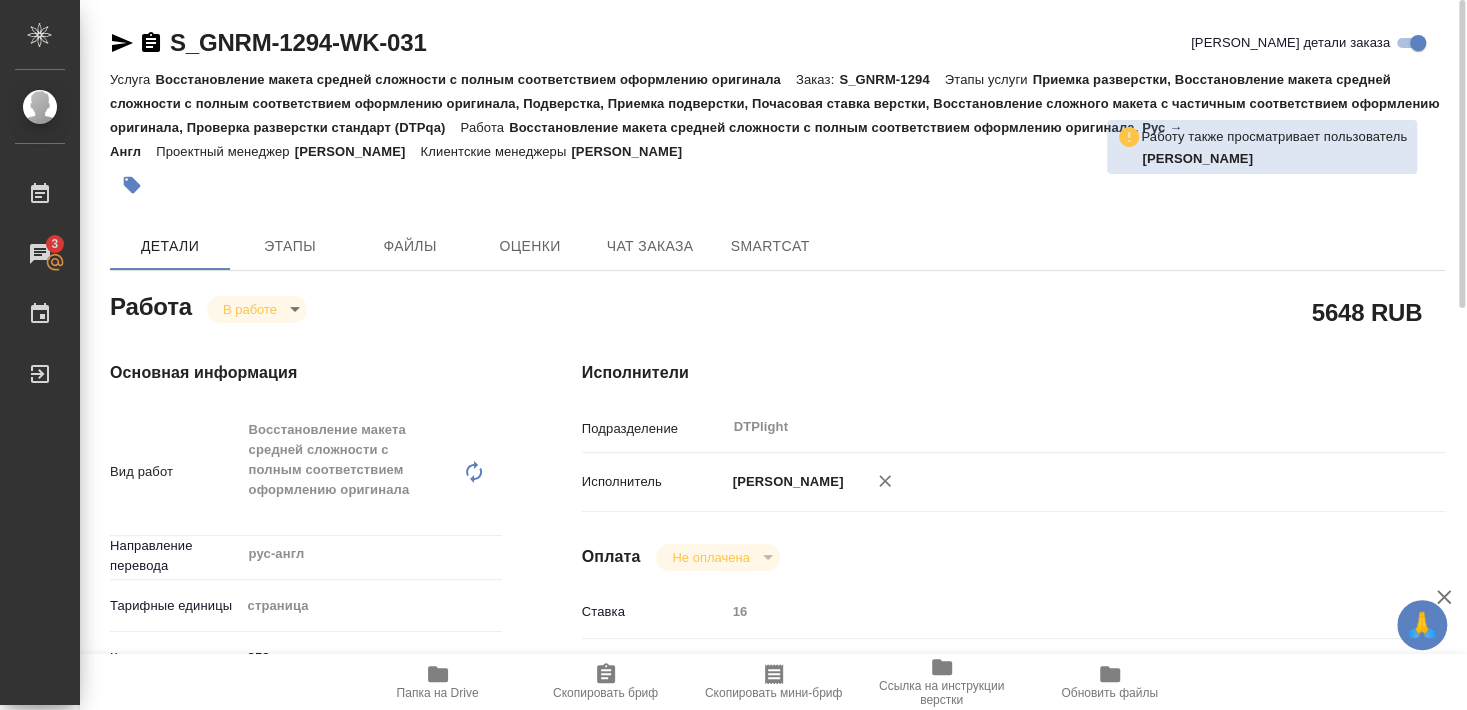 type on "x" 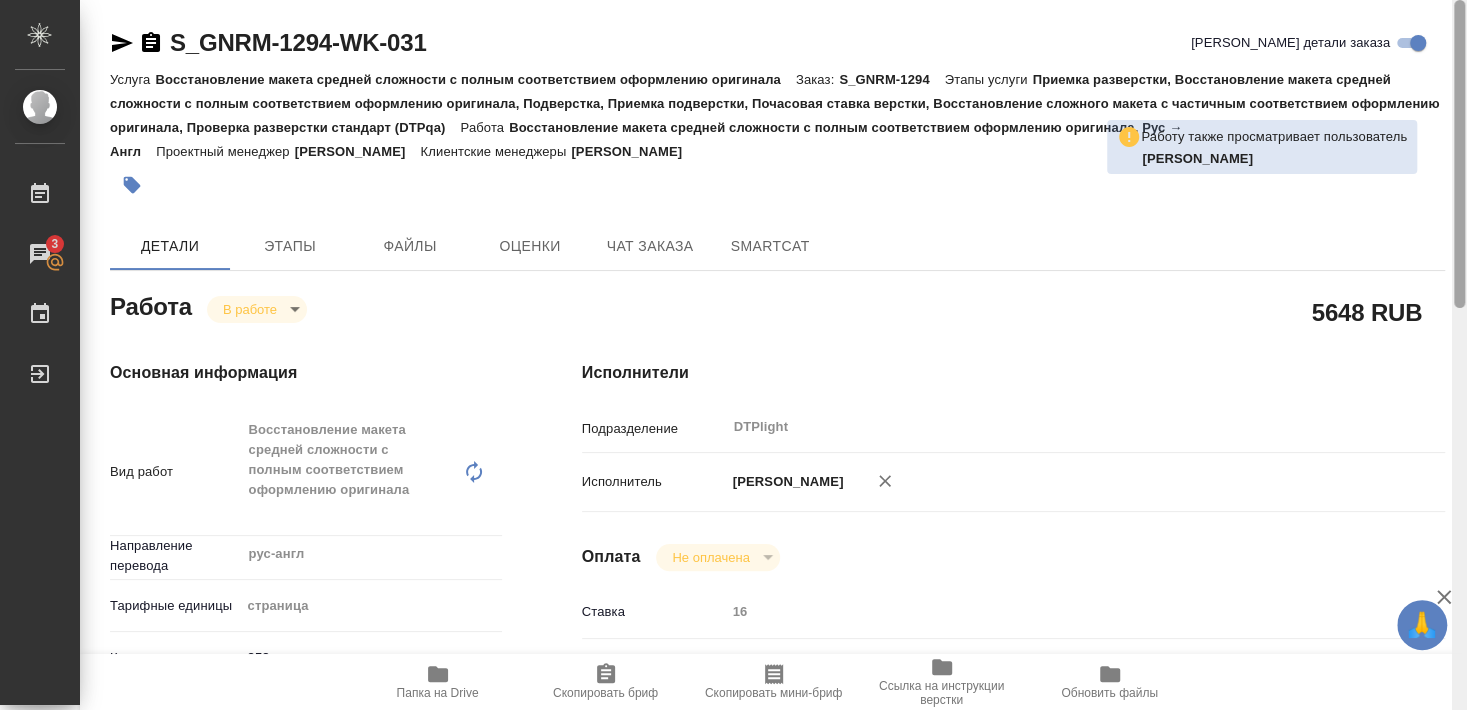 type on "x" 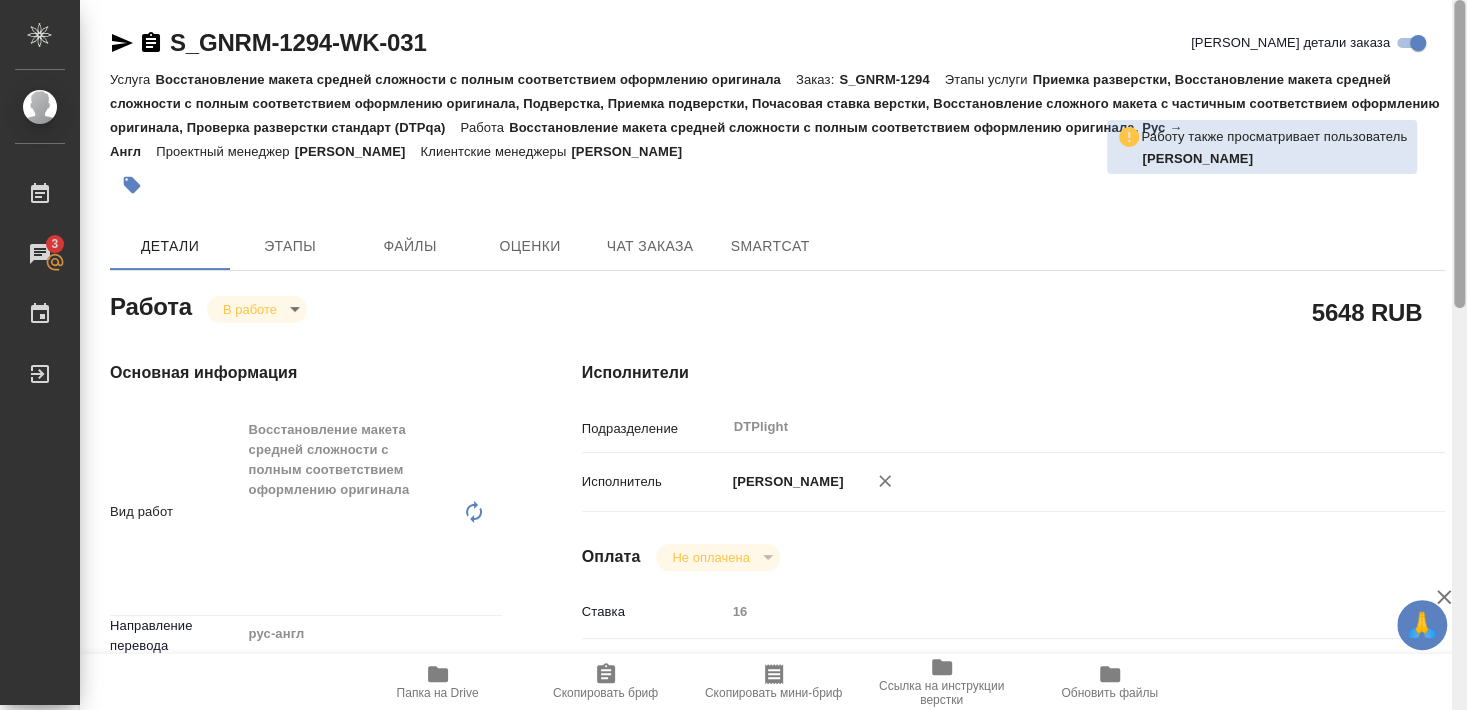 type on "x" 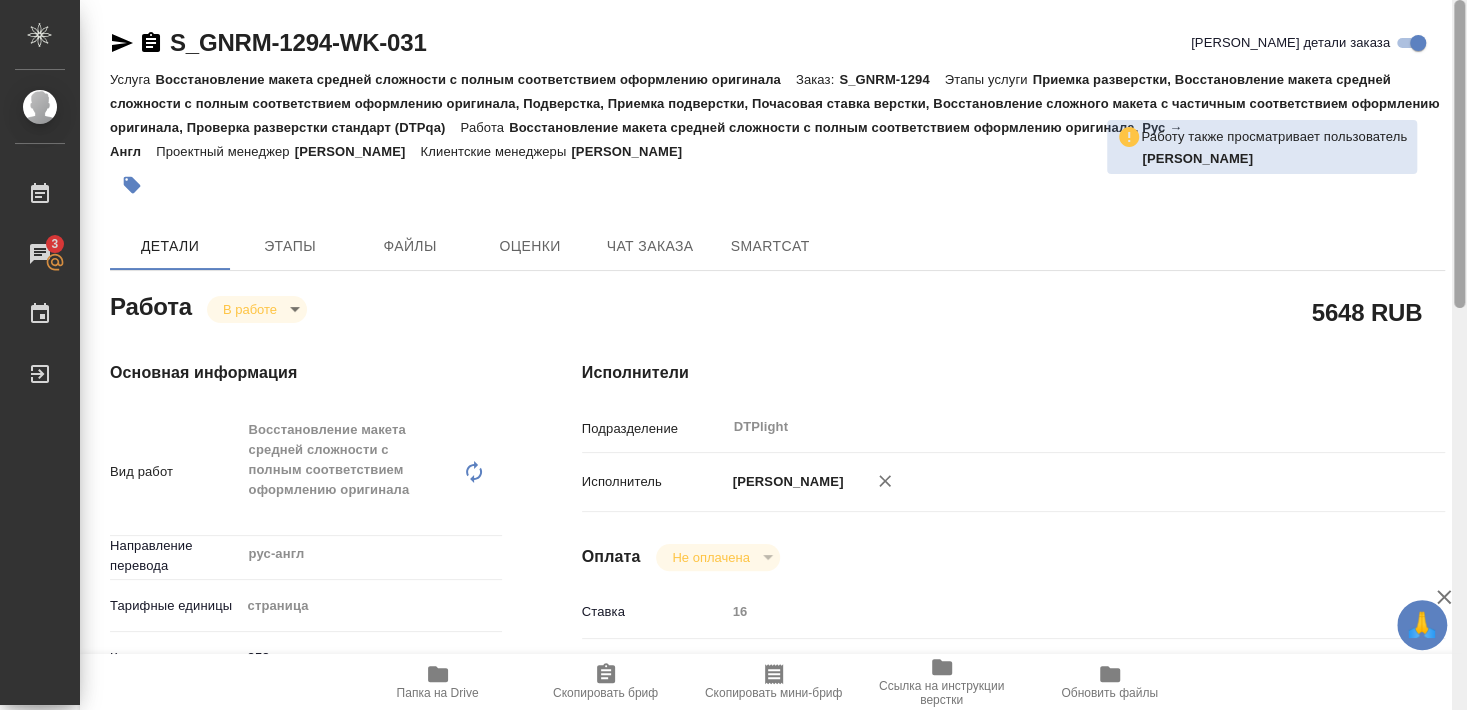 type on "x" 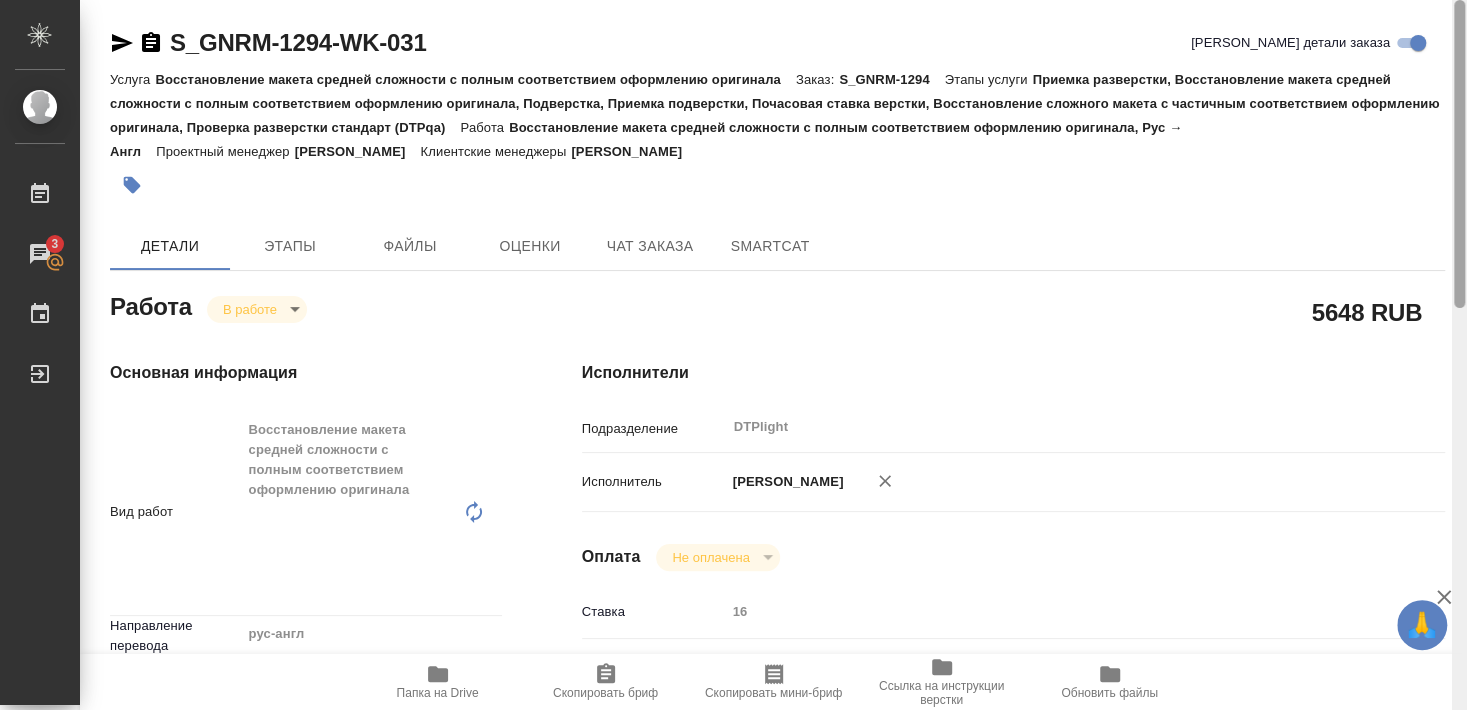type on "x" 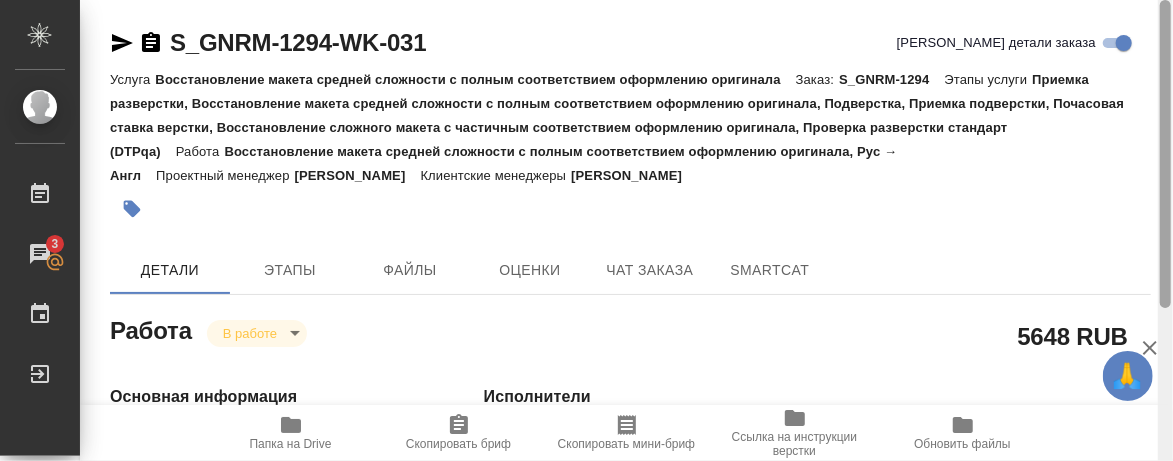type on "x" 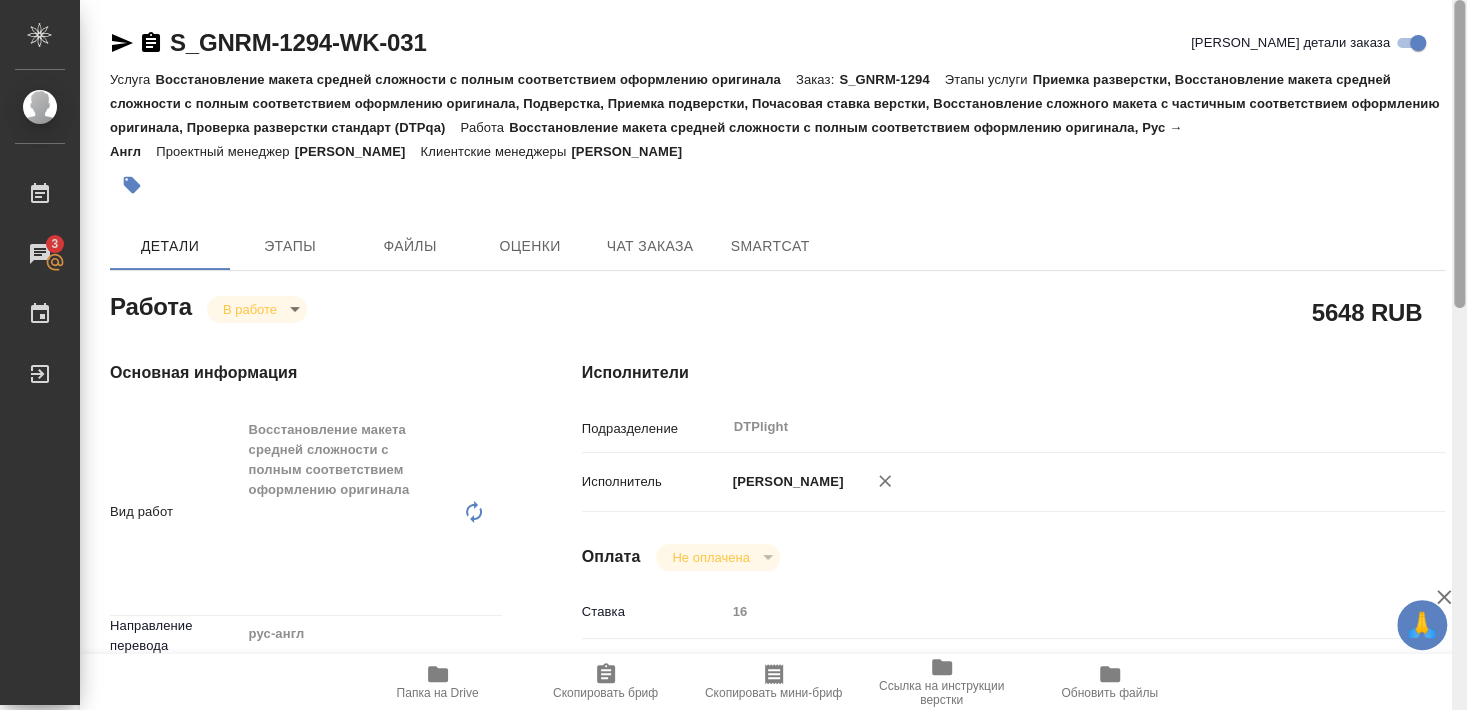 type on "x" 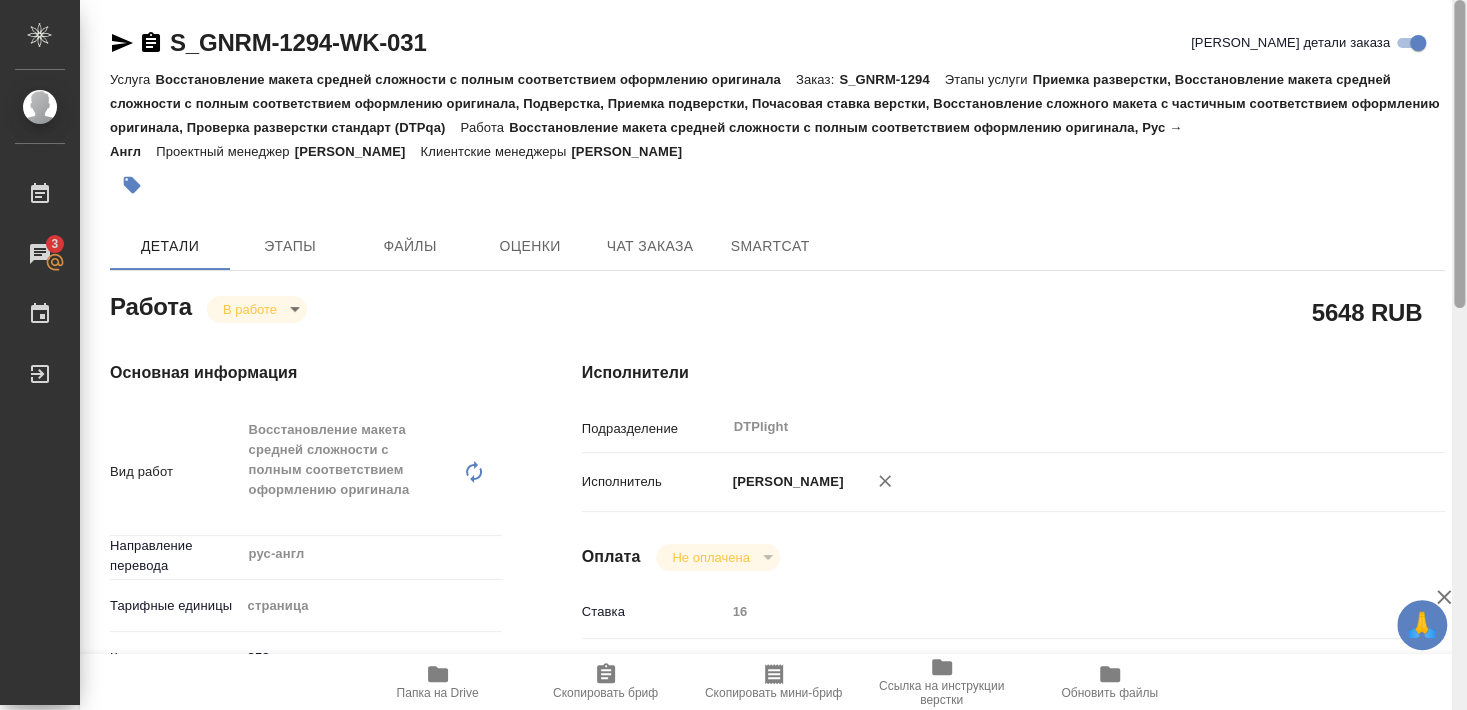 type on "x" 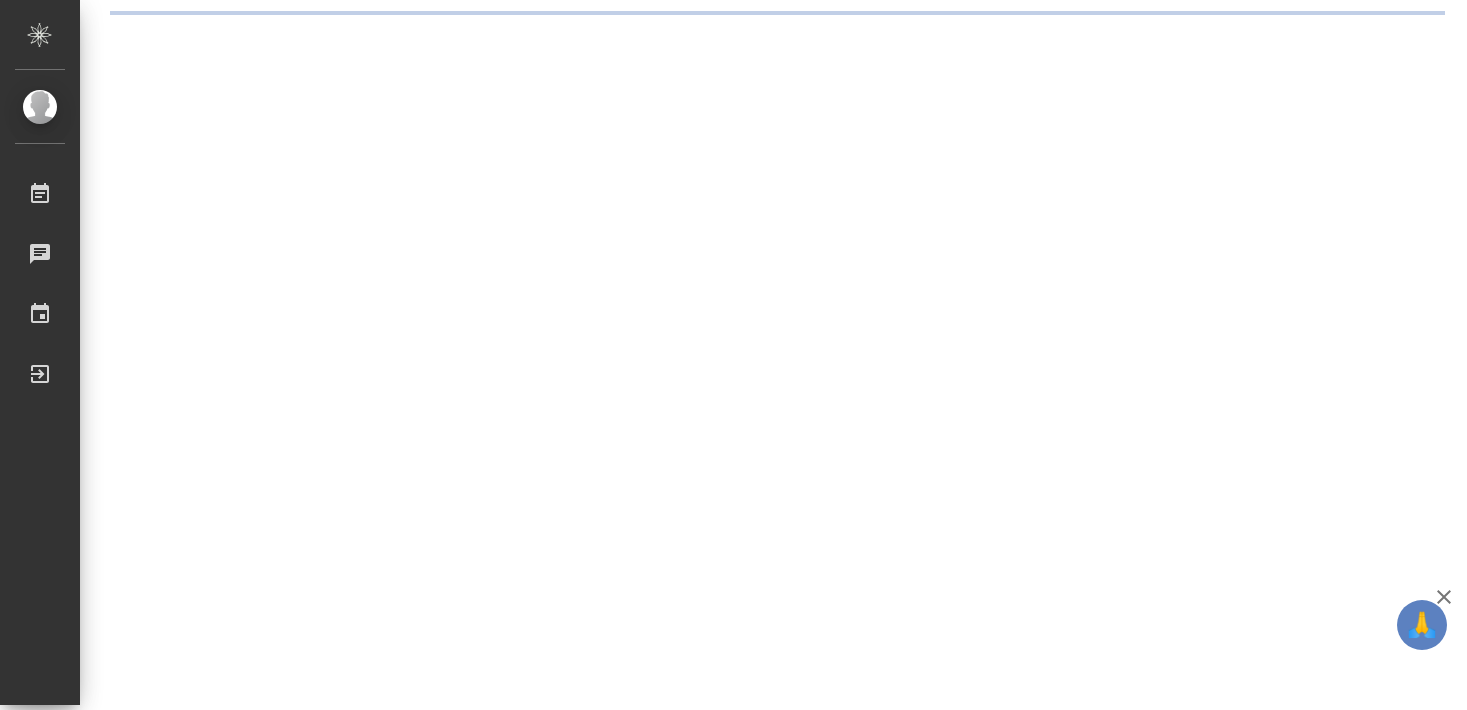 scroll, scrollTop: 0, scrollLeft: 0, axis: both 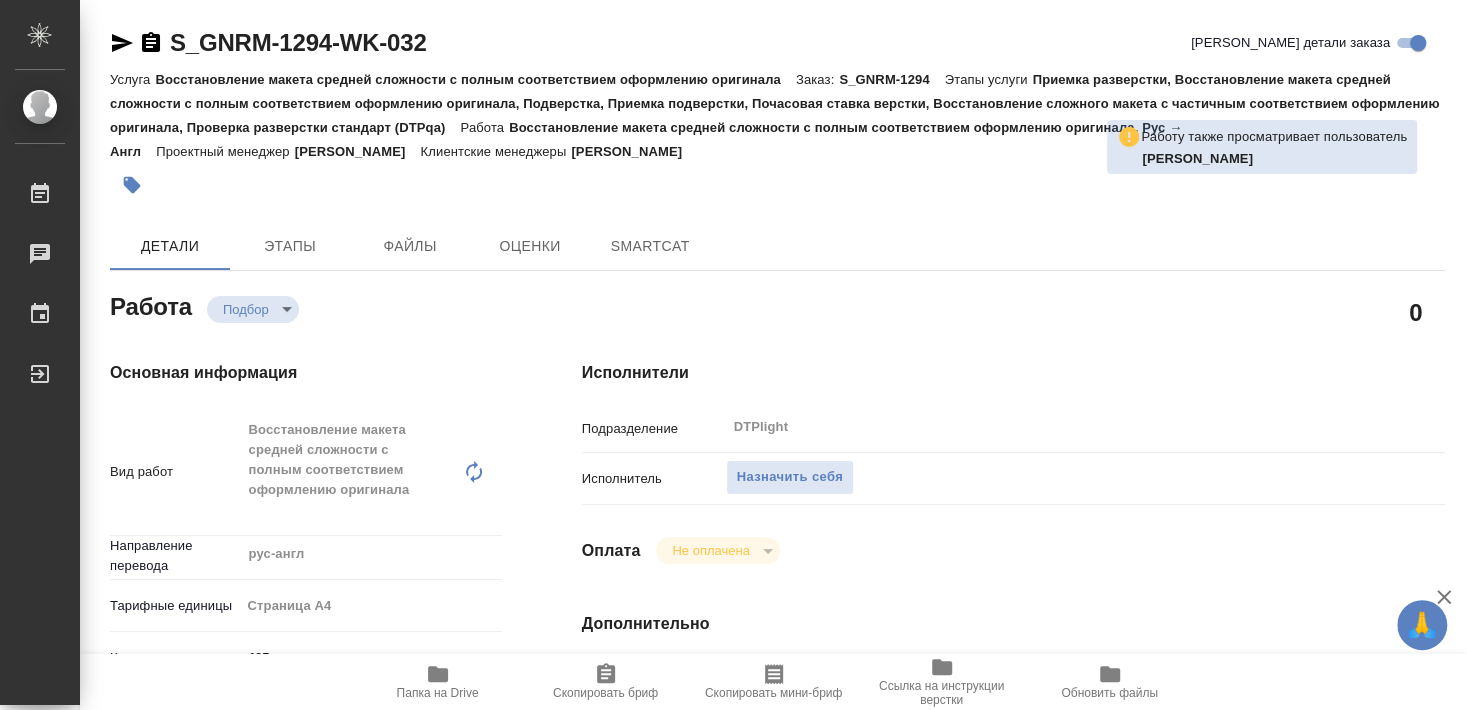 type on "x" 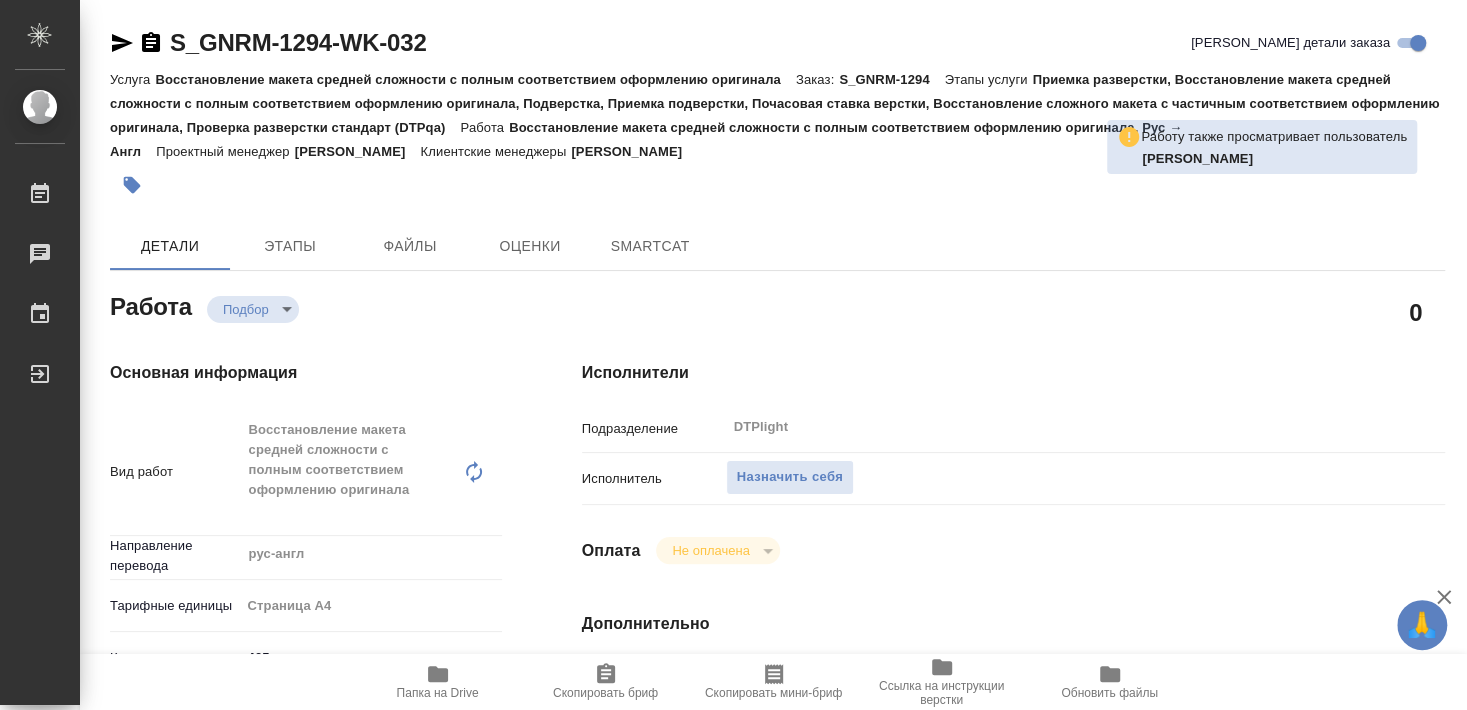 type on "x" 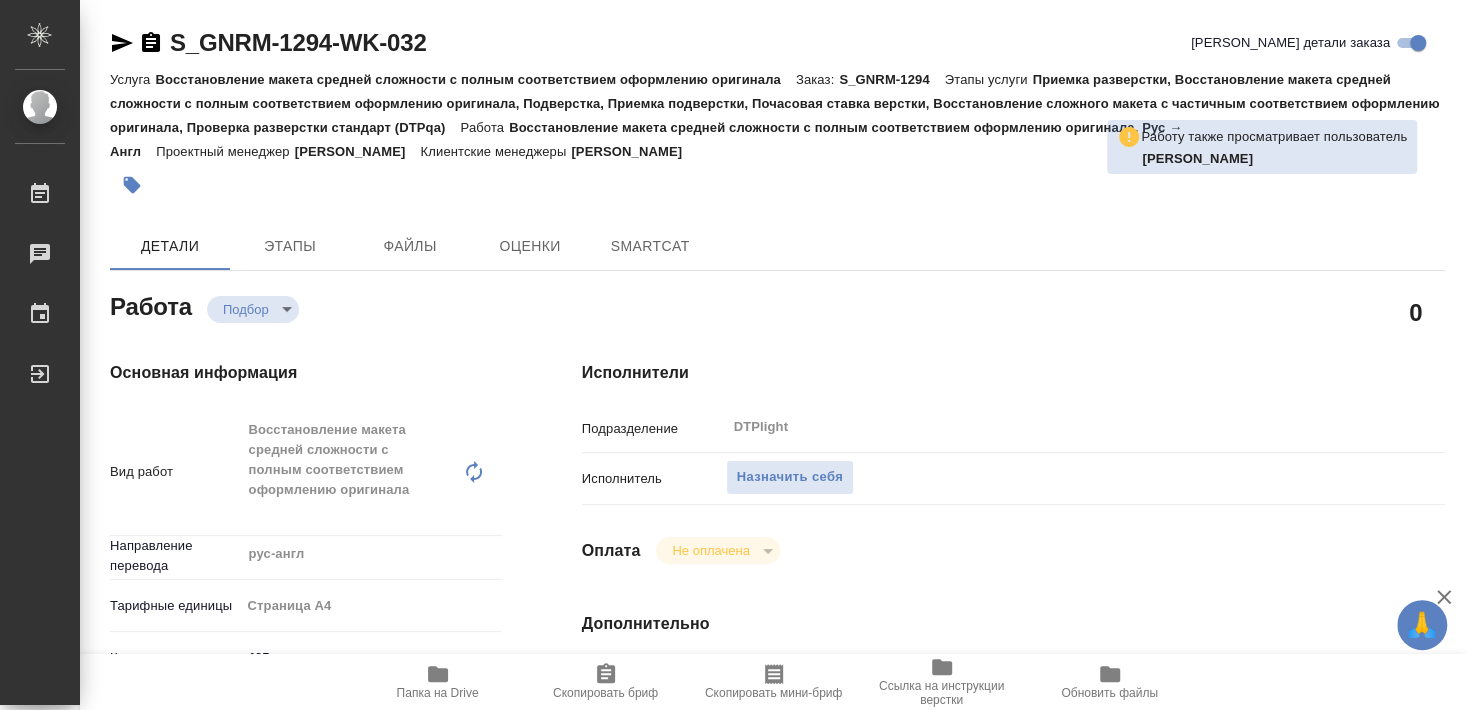 type on "x" 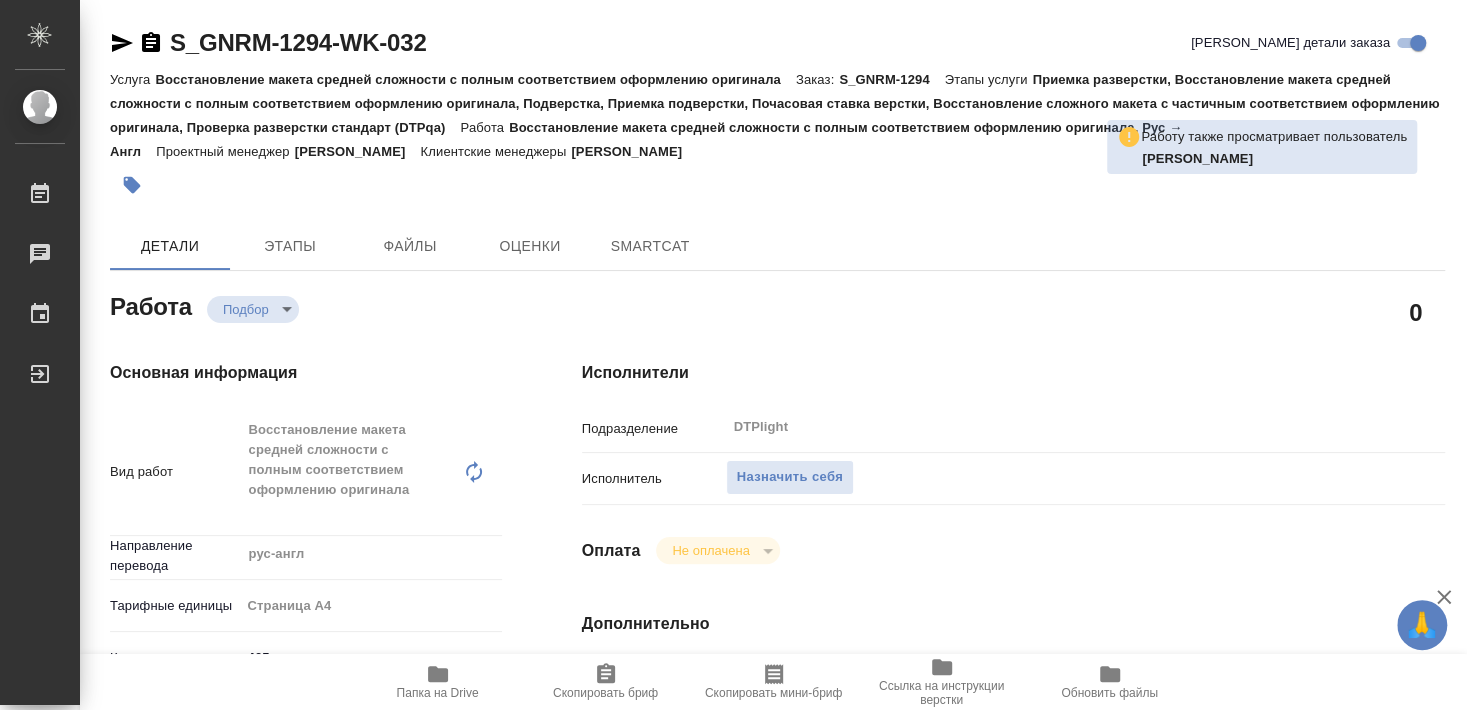 type on "x" 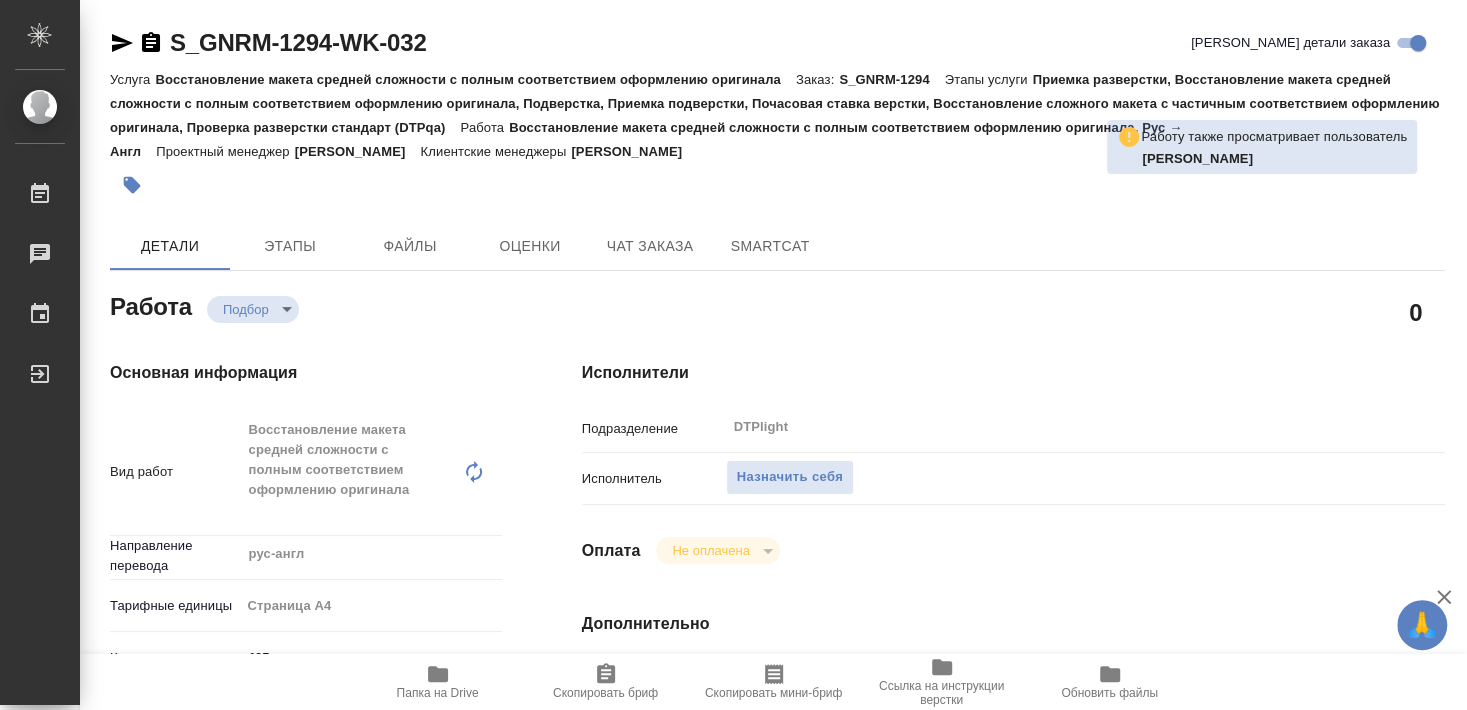 type on "x" 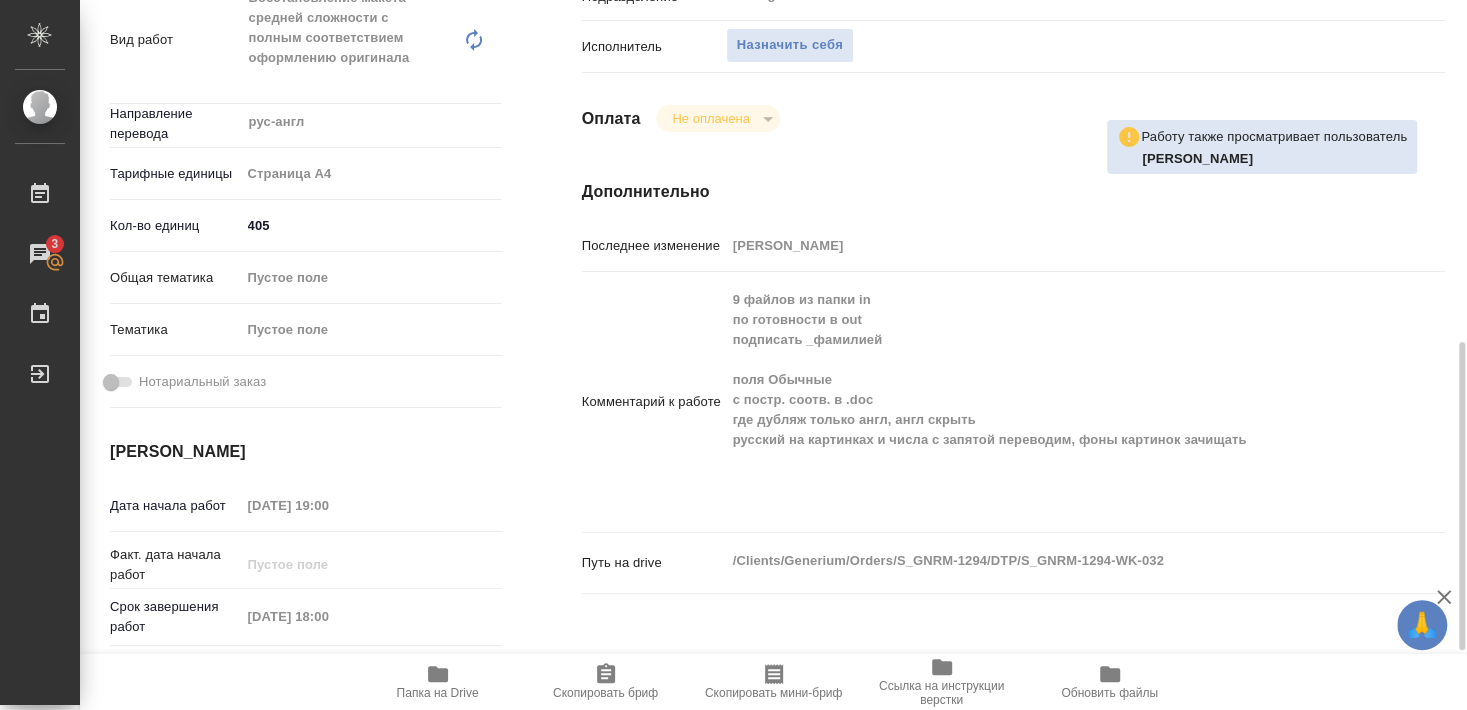 scroll, scrollTop: 540, scrollLeft: 0, axis: vertical 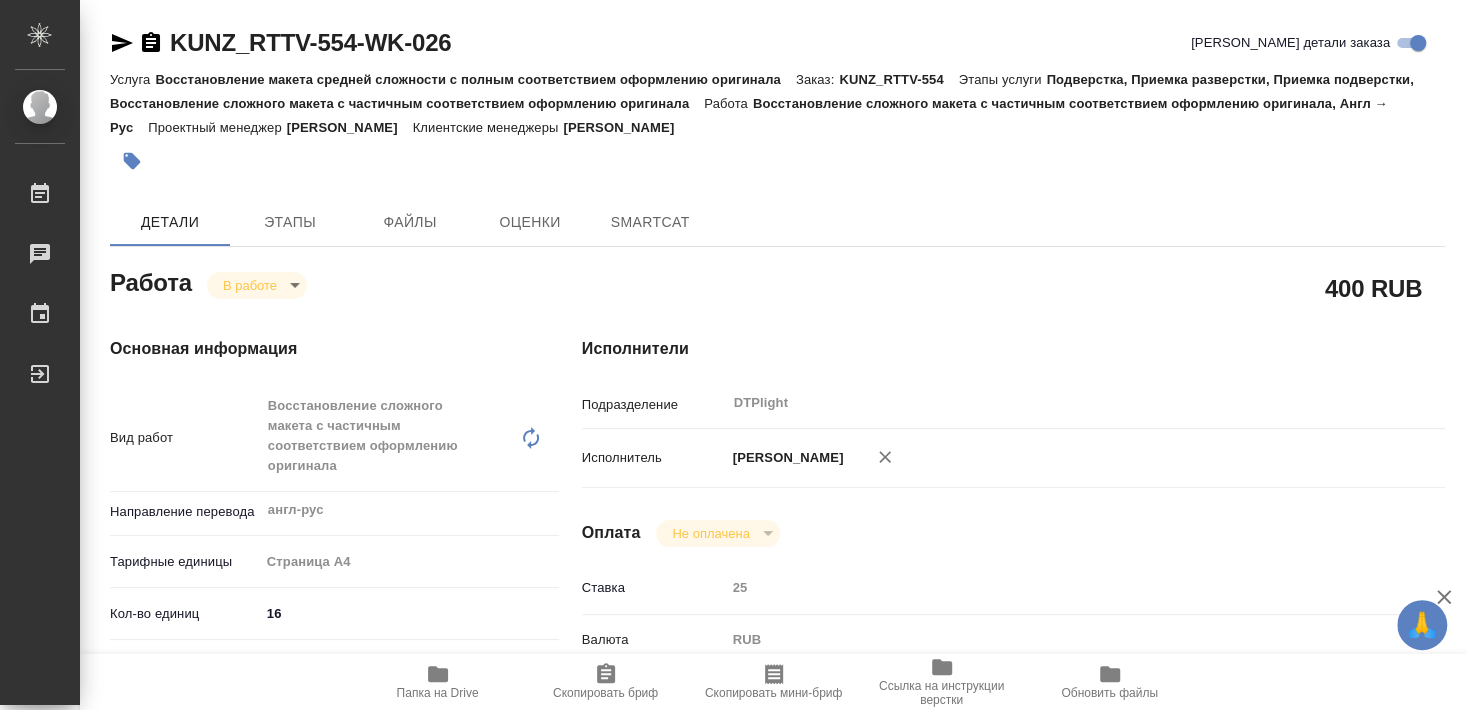 type on "x" 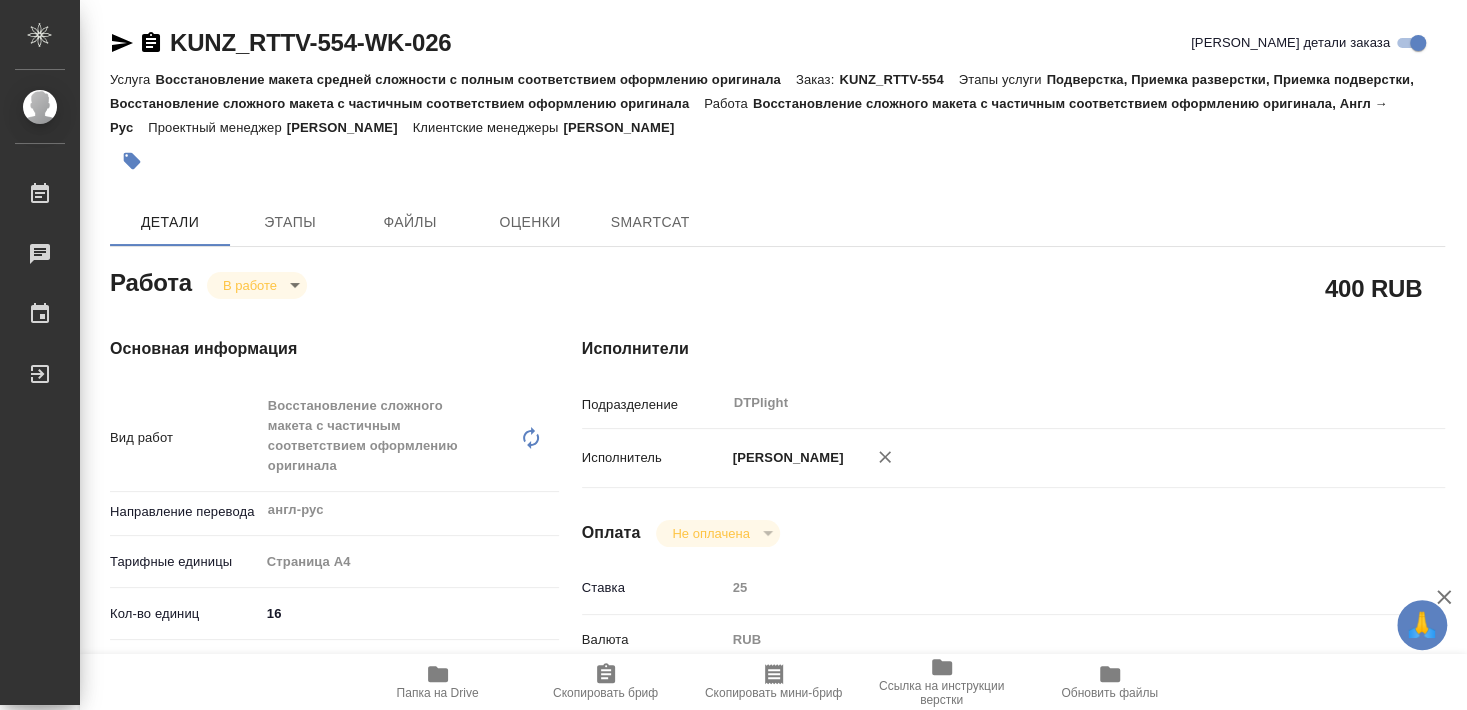 type on "x" 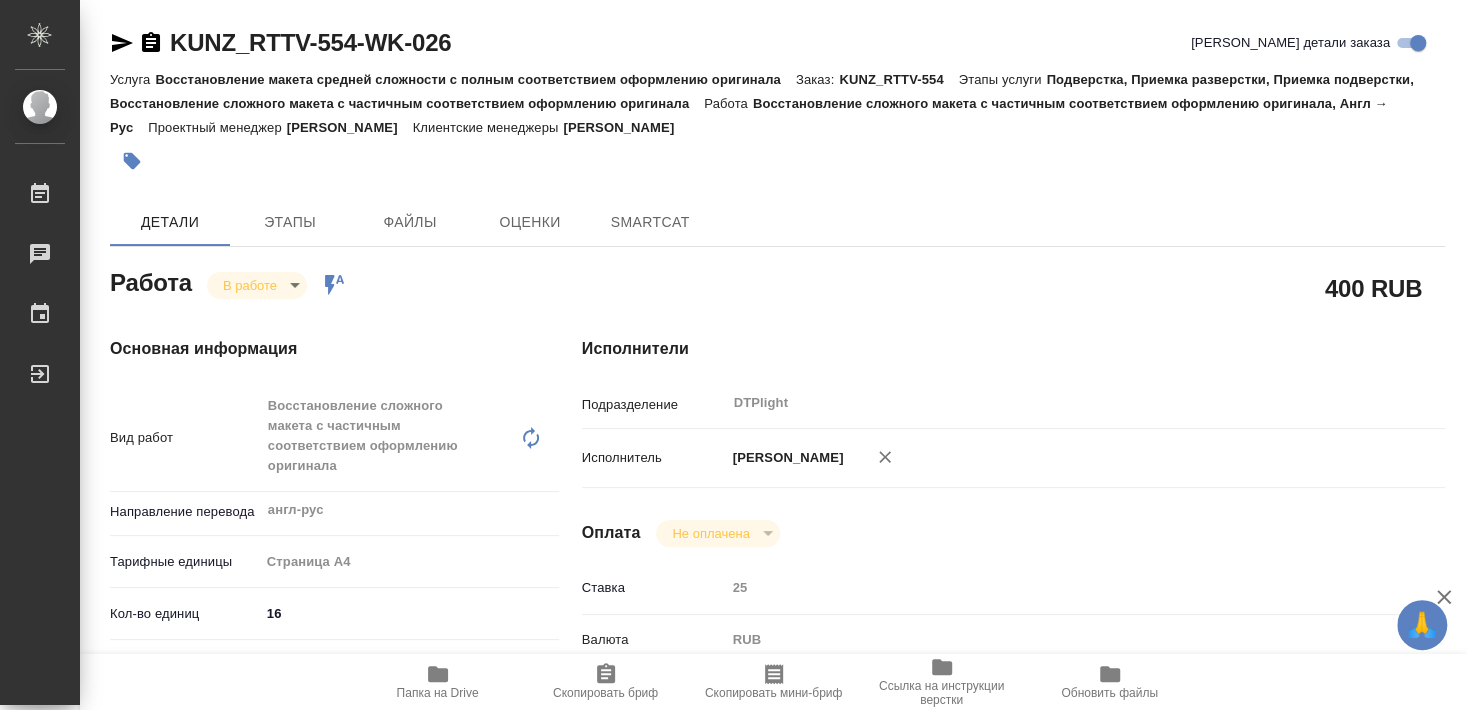 type on "x" 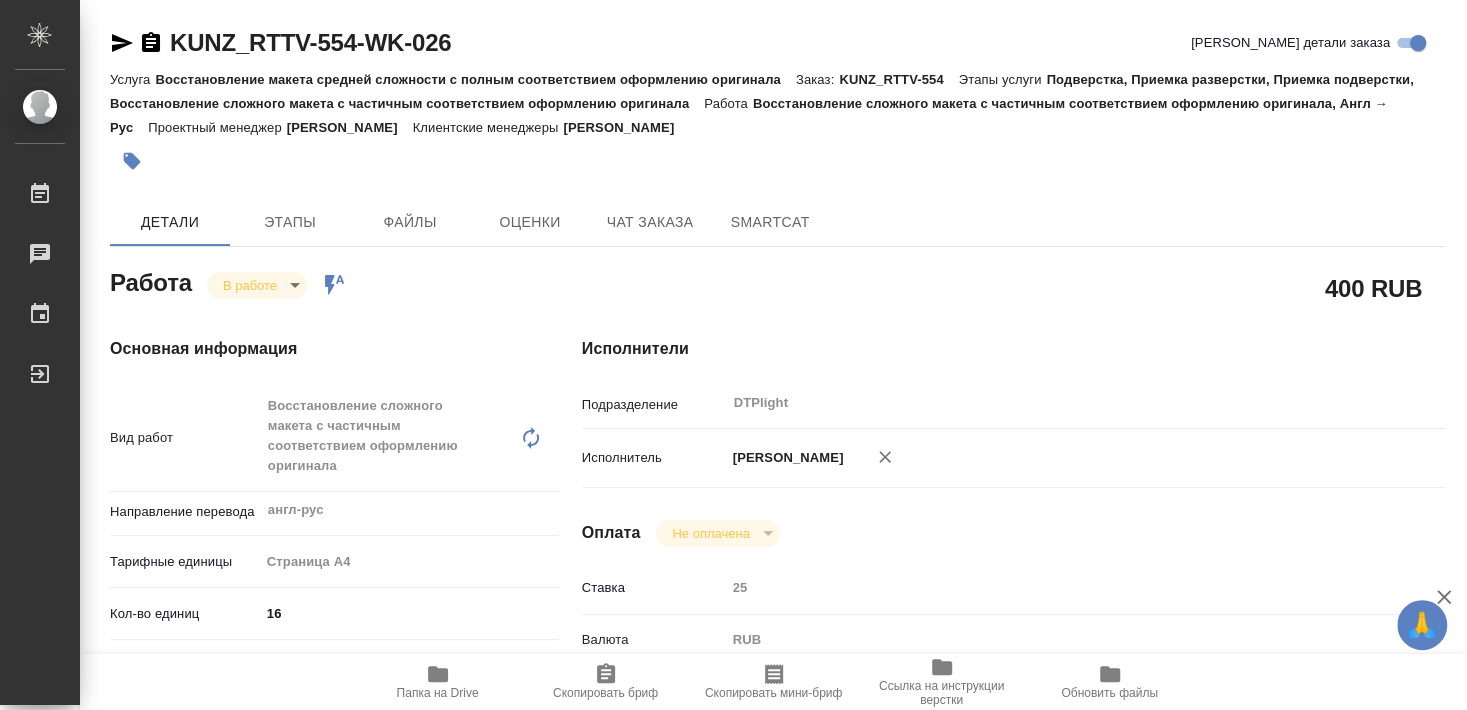 type on "x" 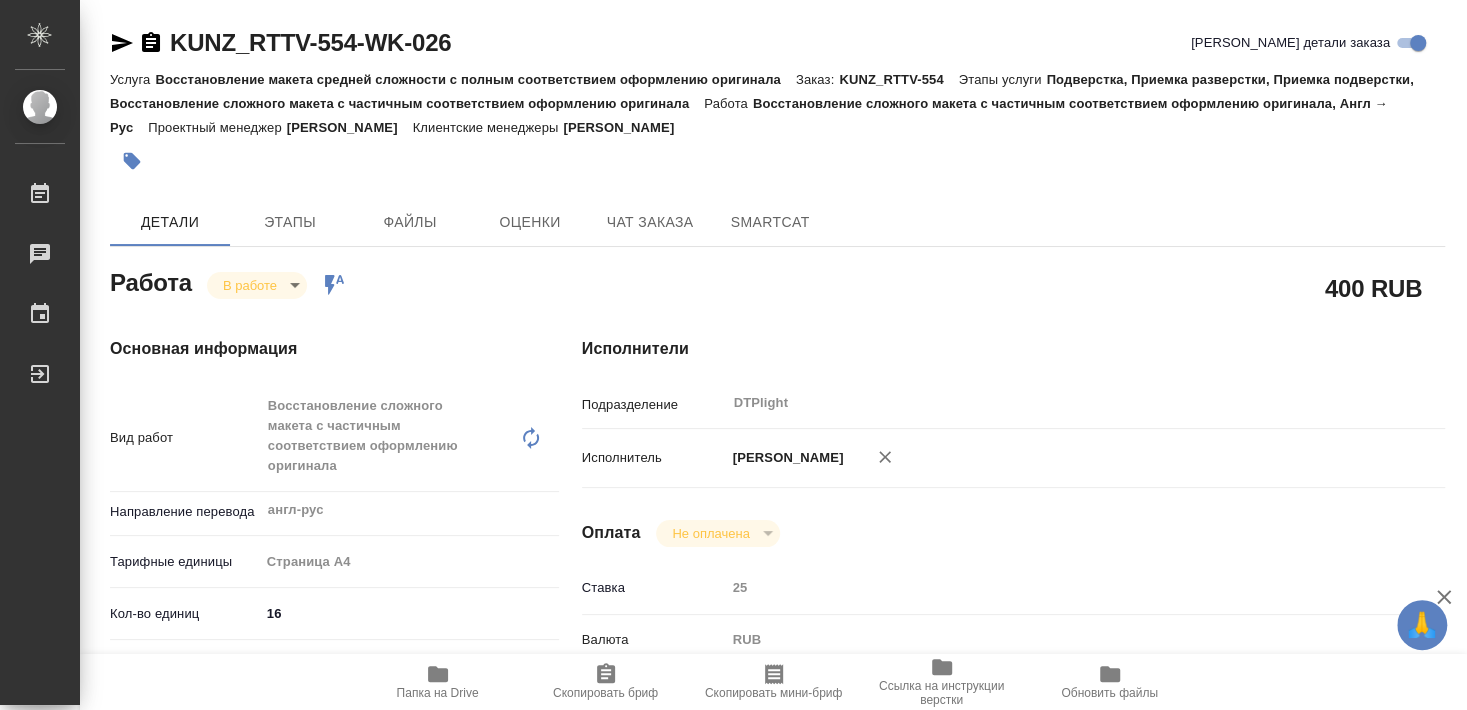 type on "x" 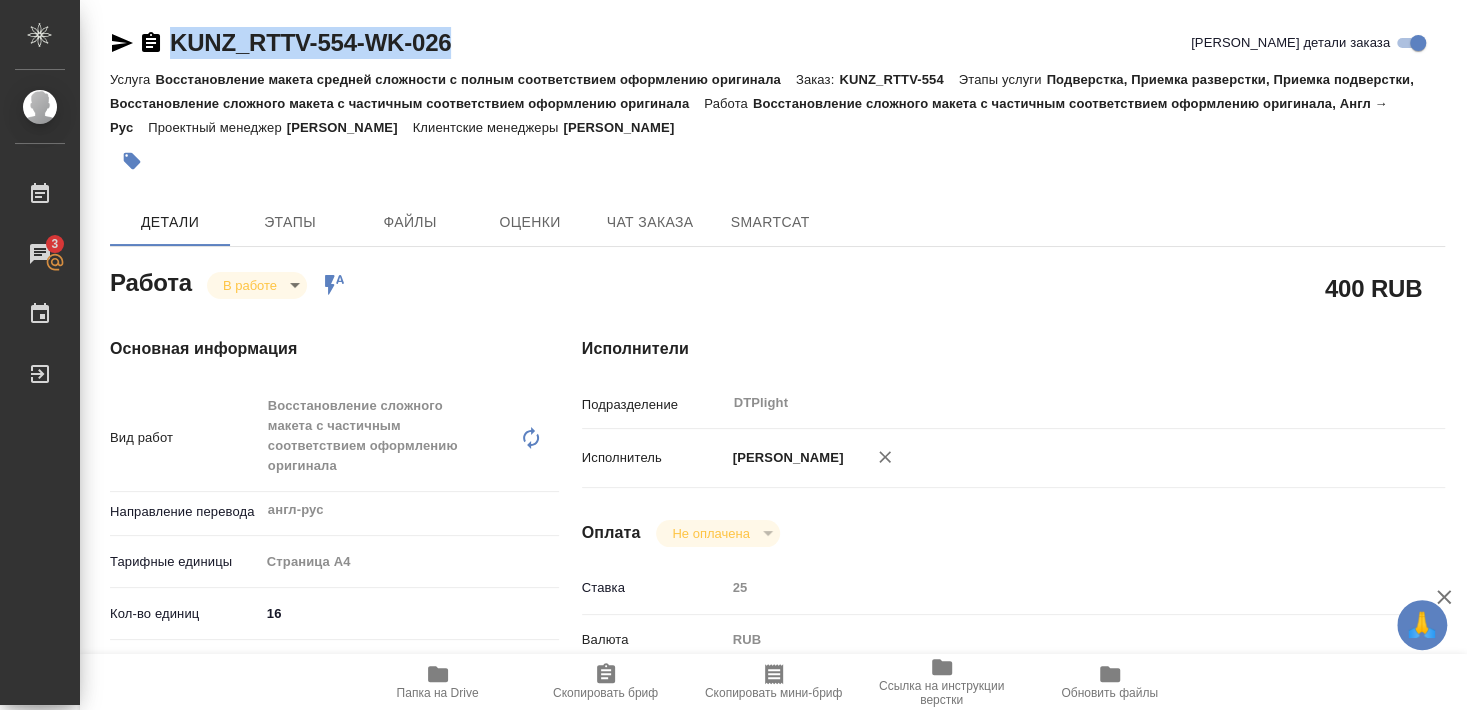 drag, startPoint x: 167, startPoint y: 61, endPoint x: 499, endPoint y: 37, distance: 332.86633 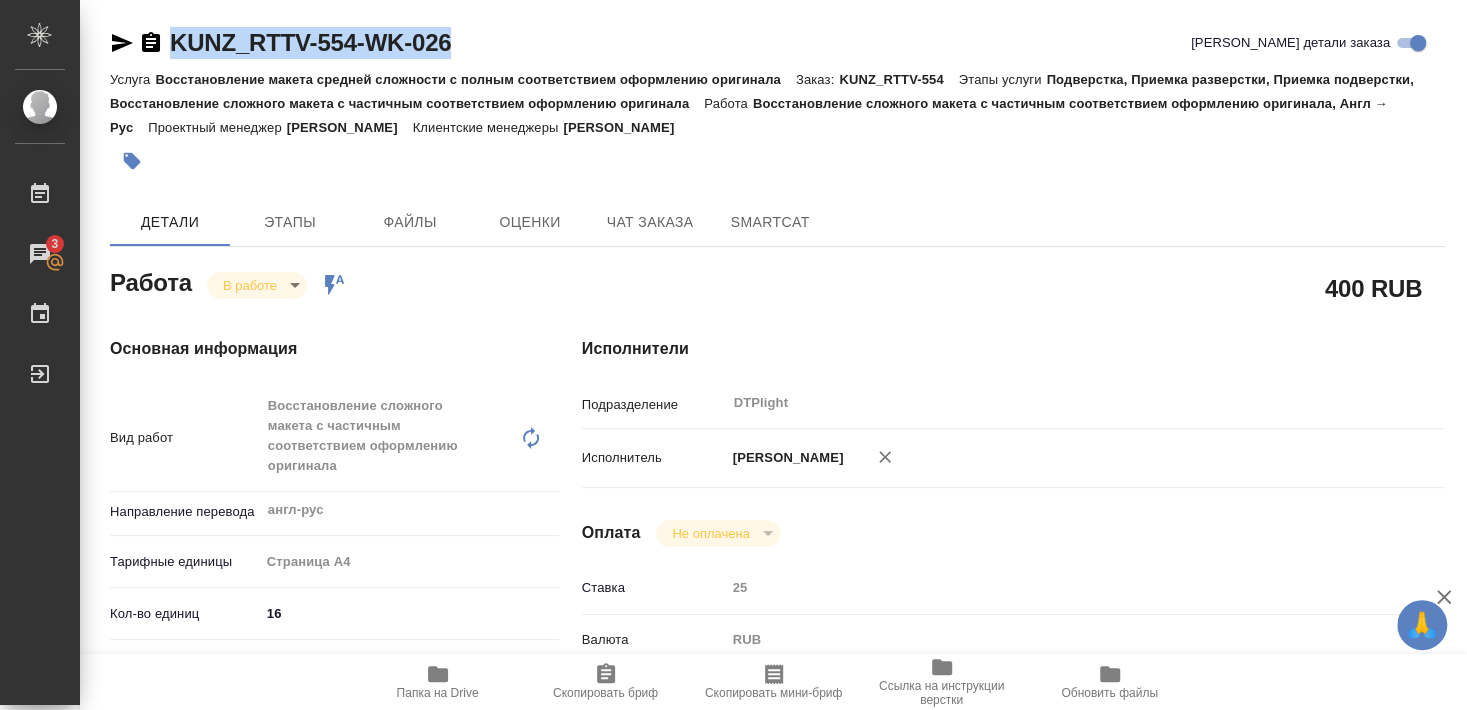 click on "KUNZ_RTTV-554-WK-026 Кратко детали заказа" at bounding box center (777, 47) 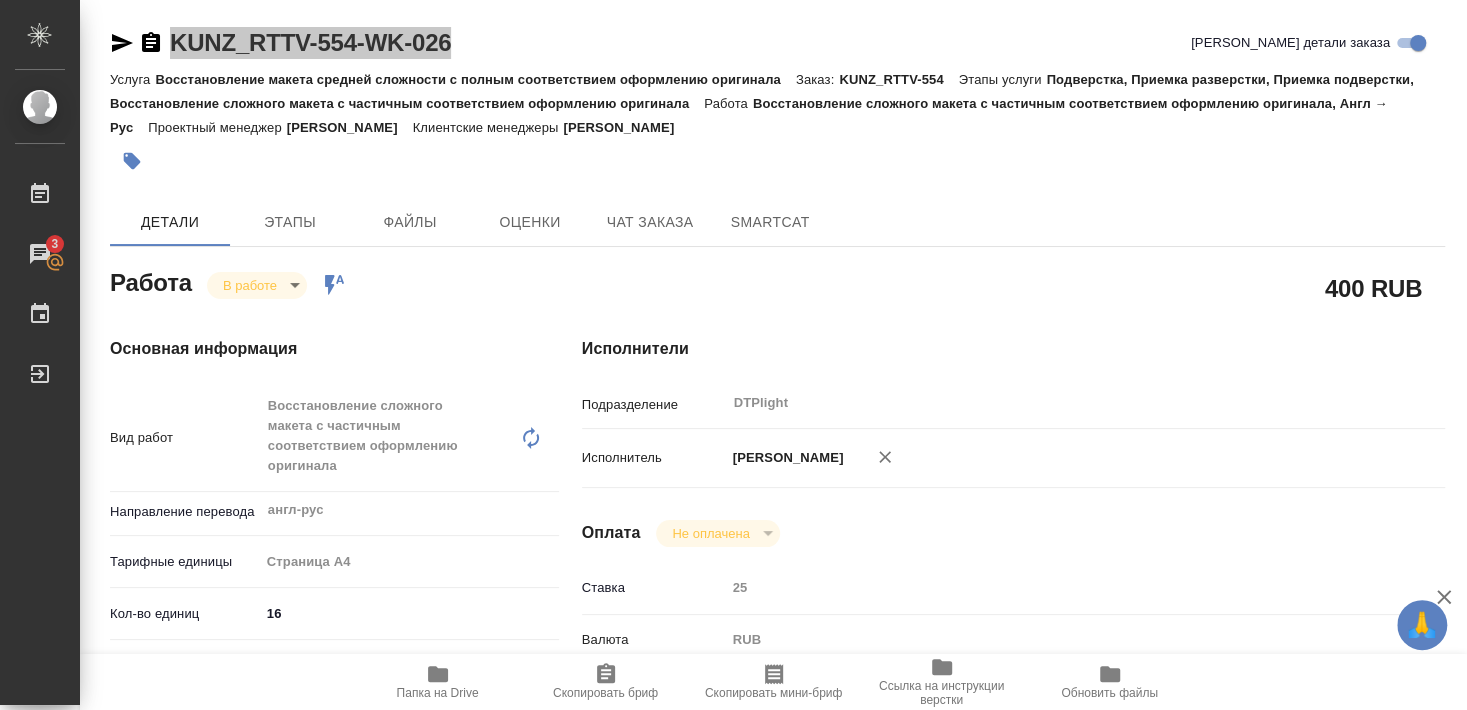 type on "x" 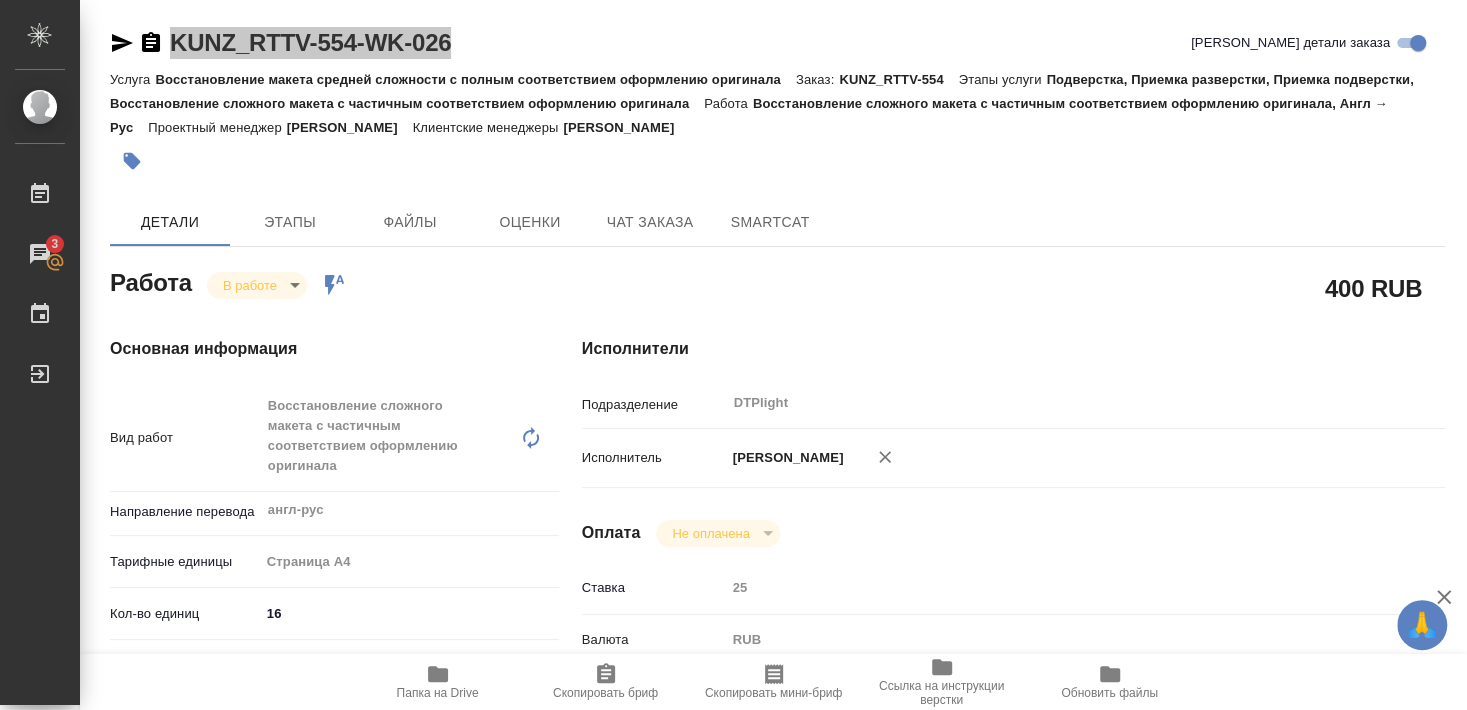 type on "x" 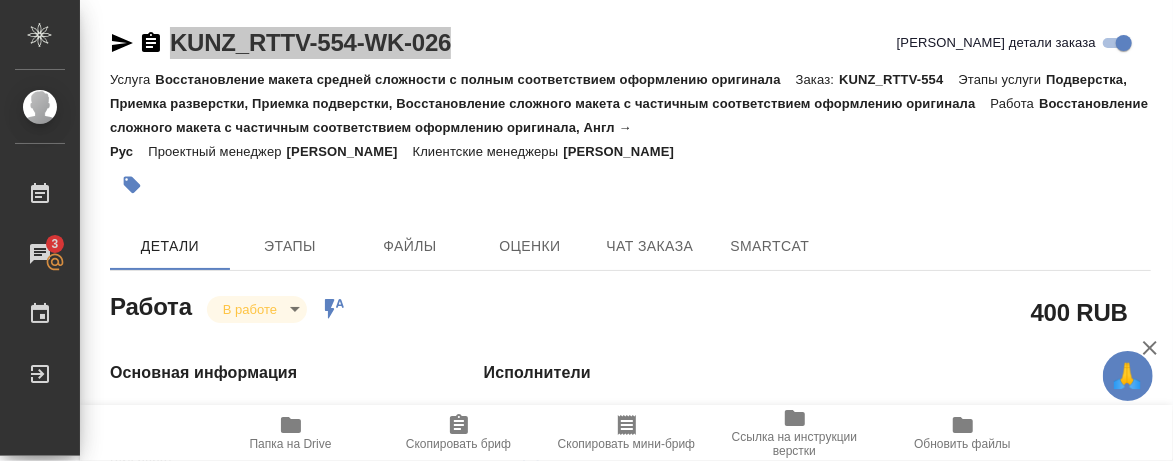 type on "x" 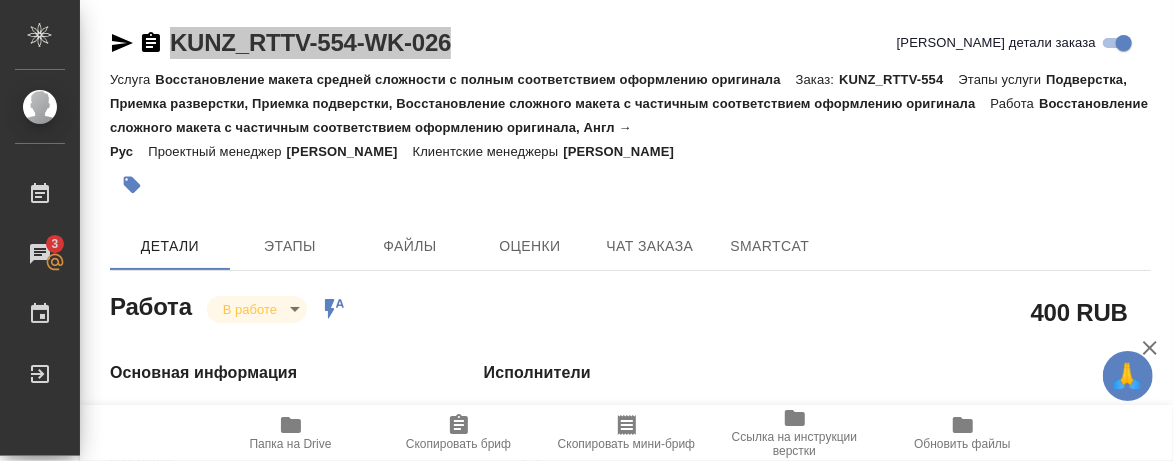 type on "x" 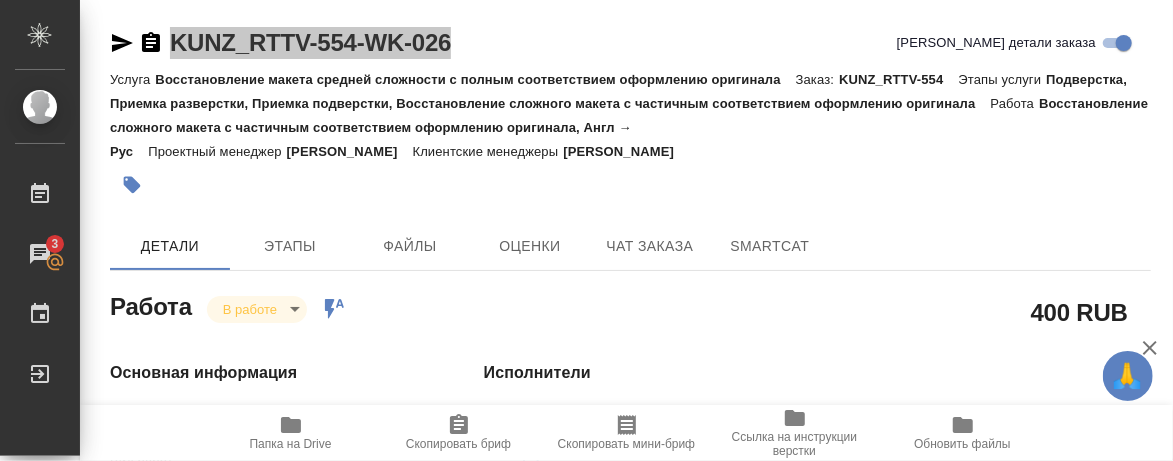type on "x" 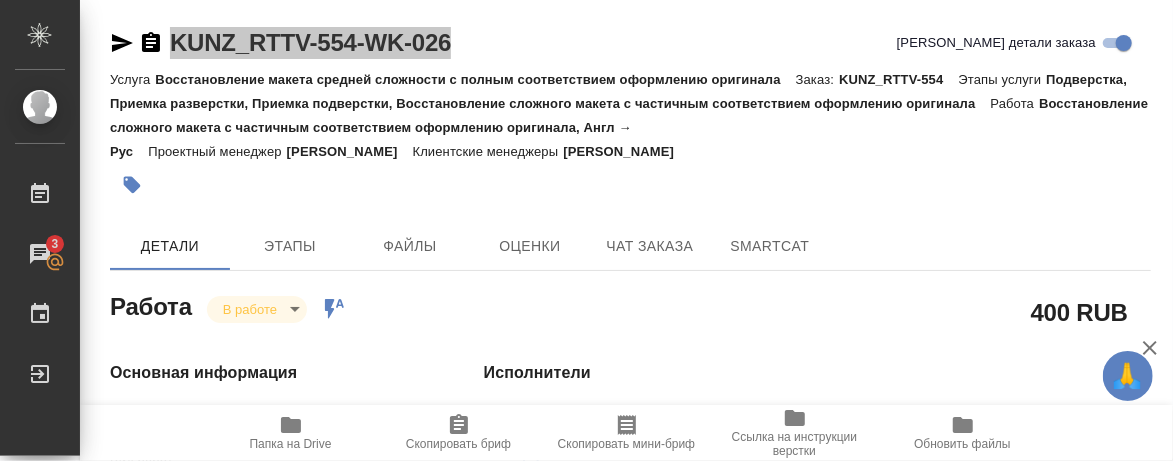 type on "x" 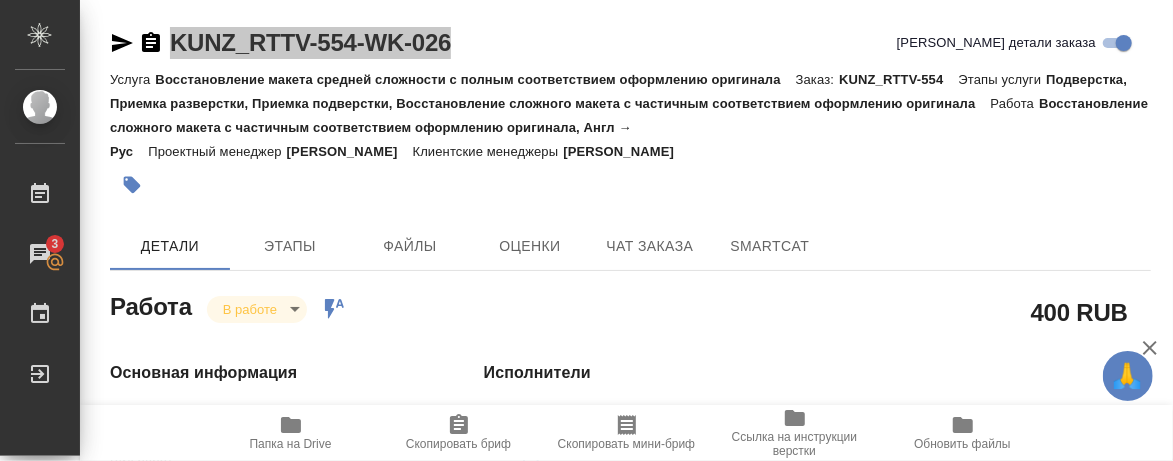 type on "x" 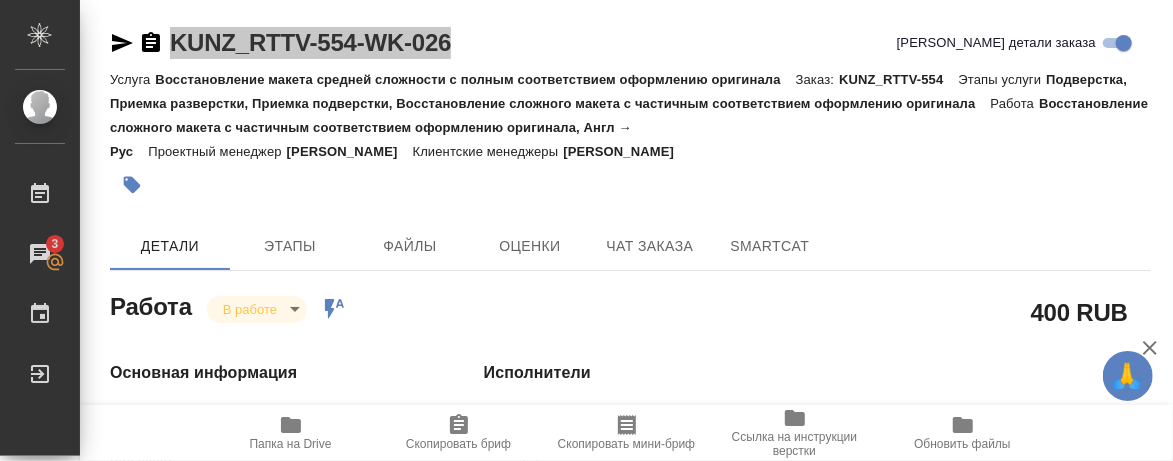 type on "x" 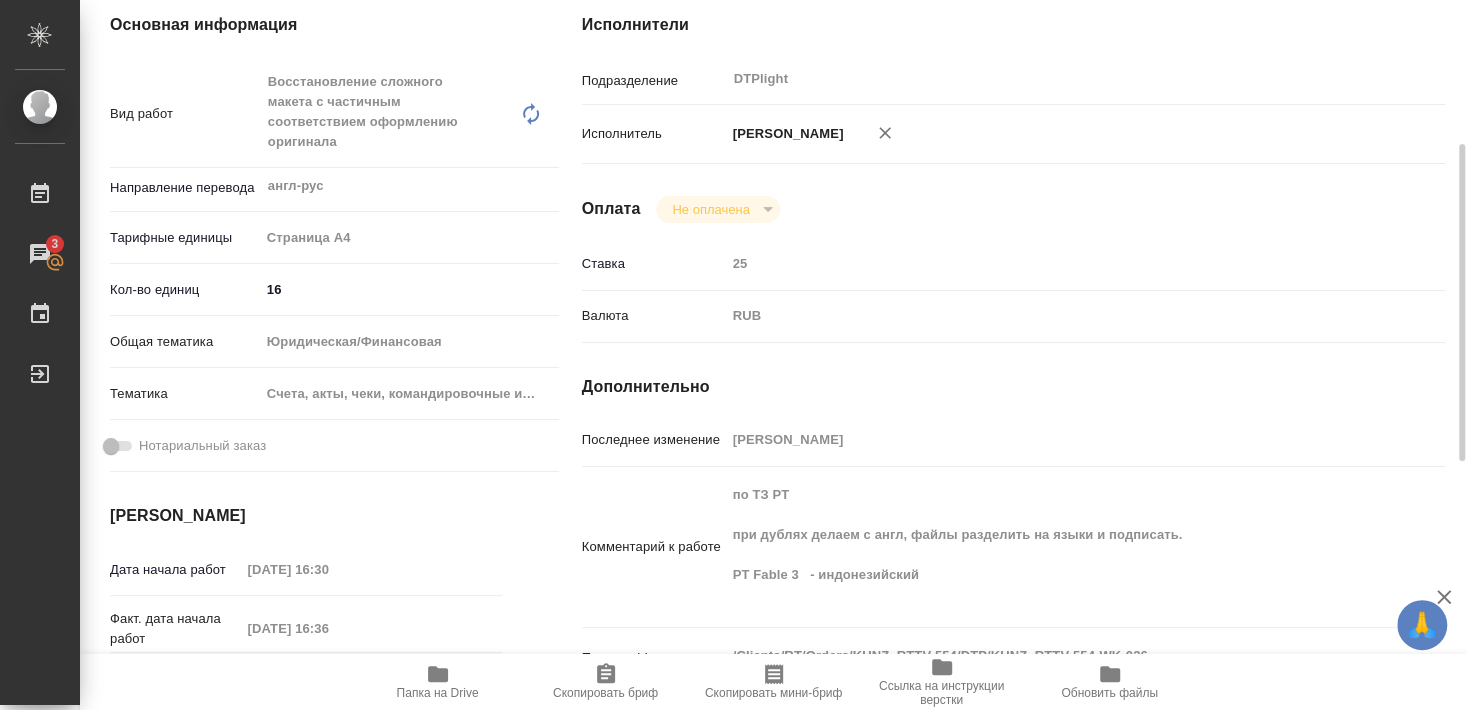 scroll, scrollTop: 432, scrollLeft: 0, axis: vertical 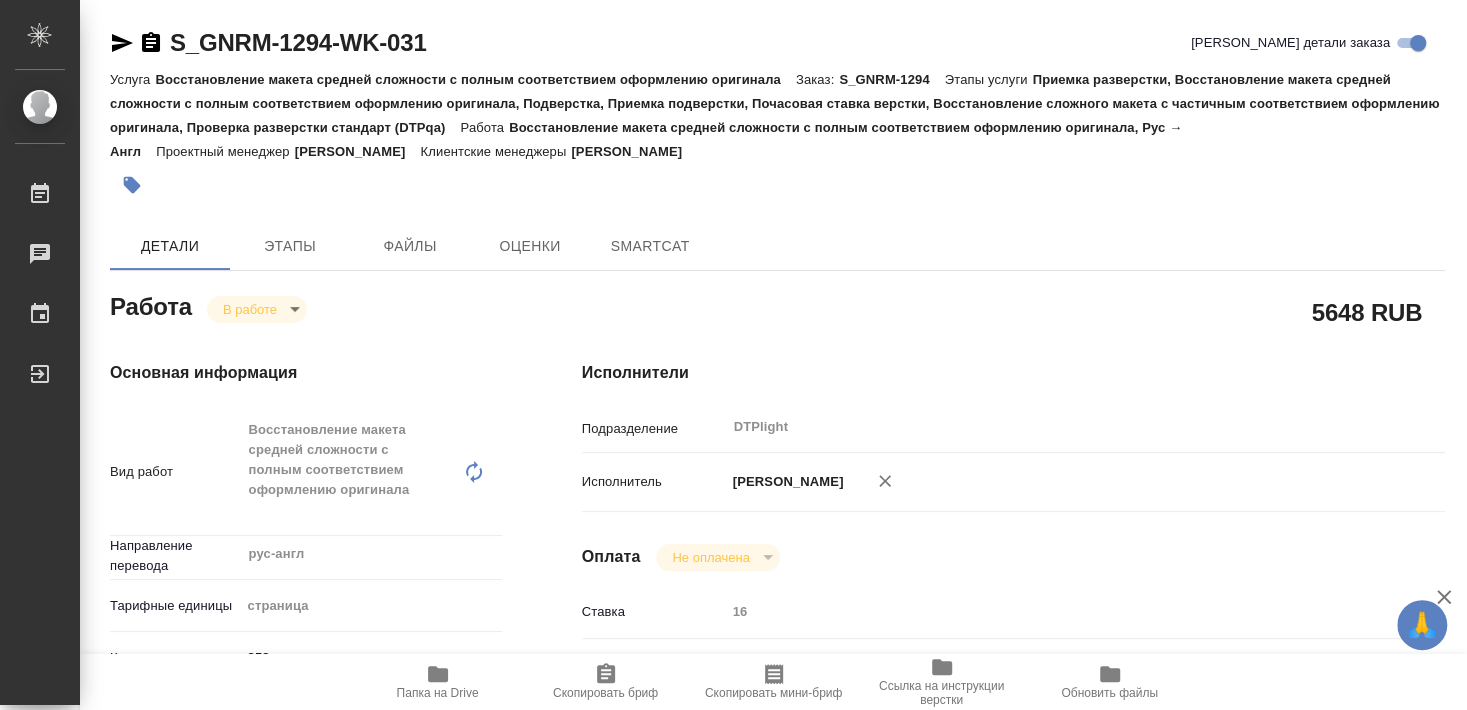 type on "x" 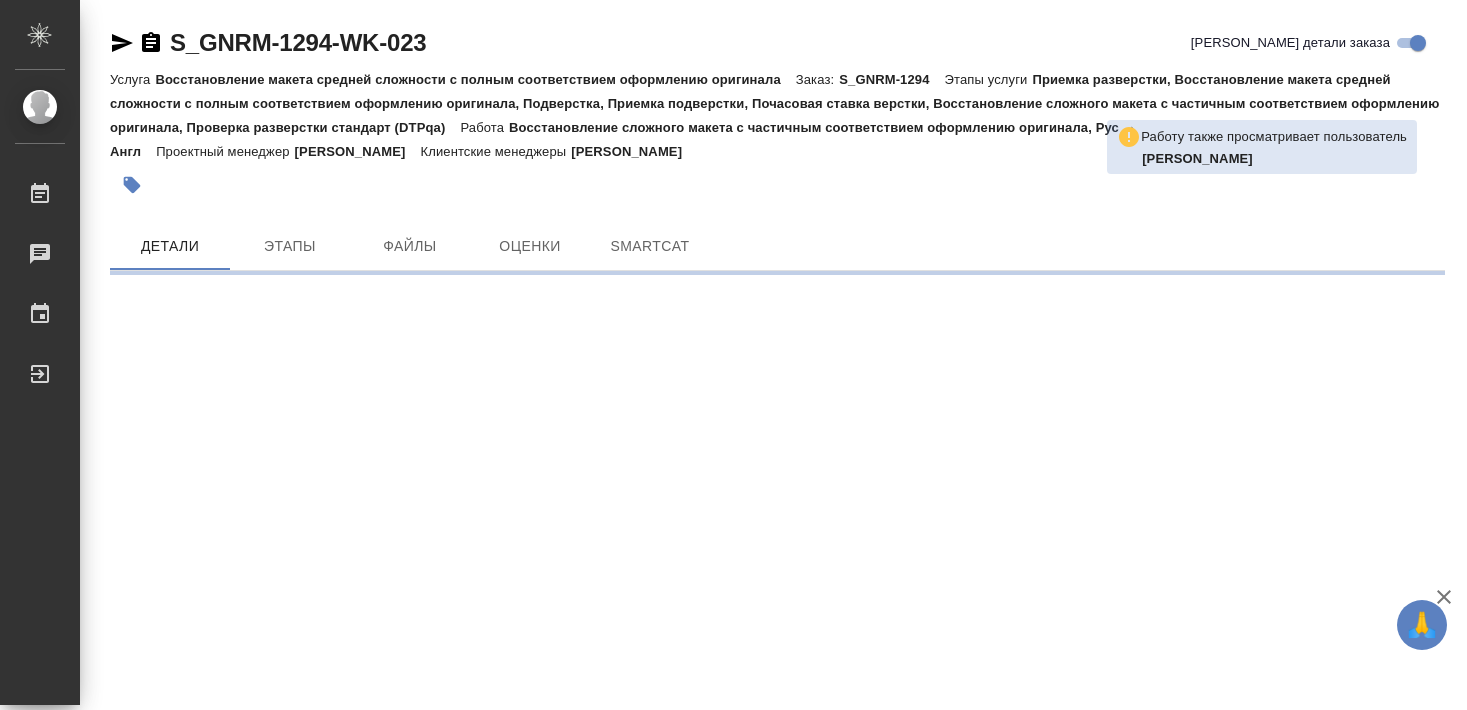 scroll, scrollTop: 0, scrollLeft: 0, axis: both 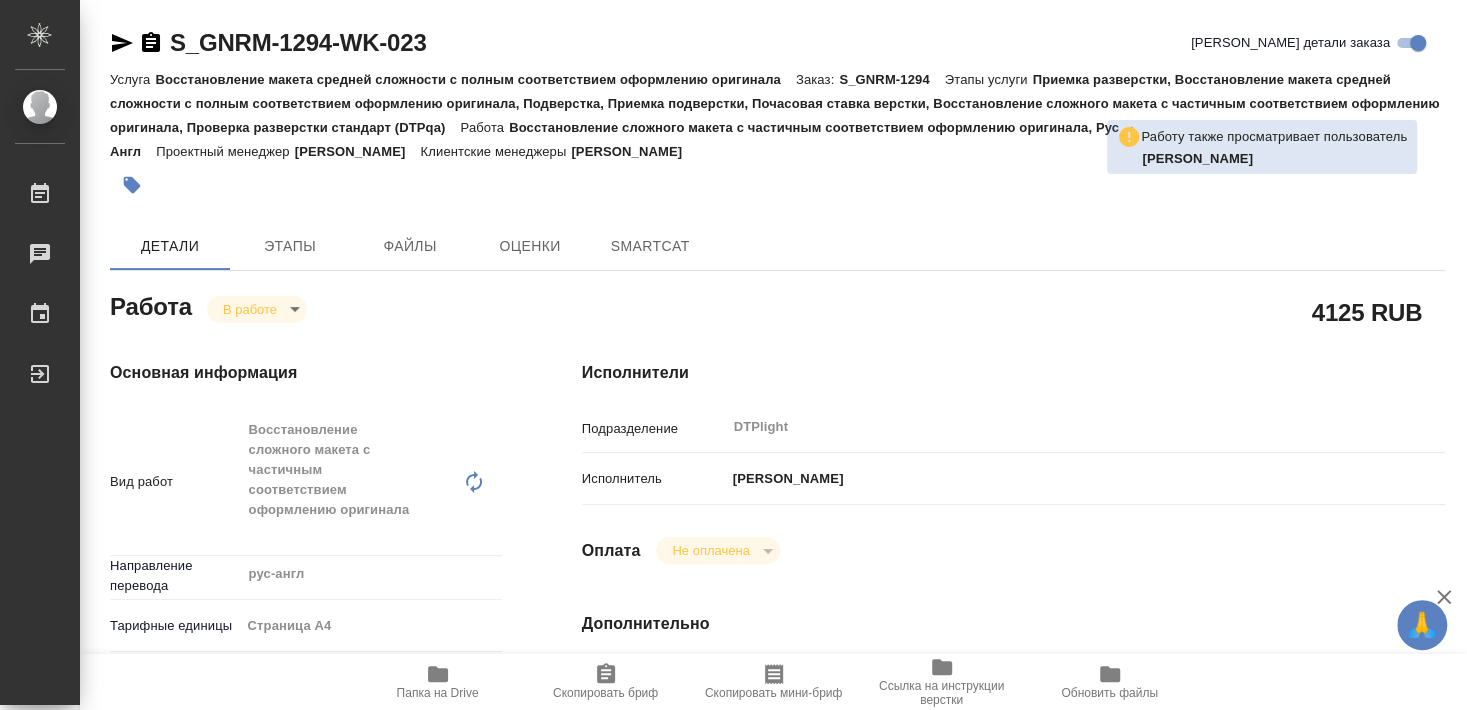 type on "x" 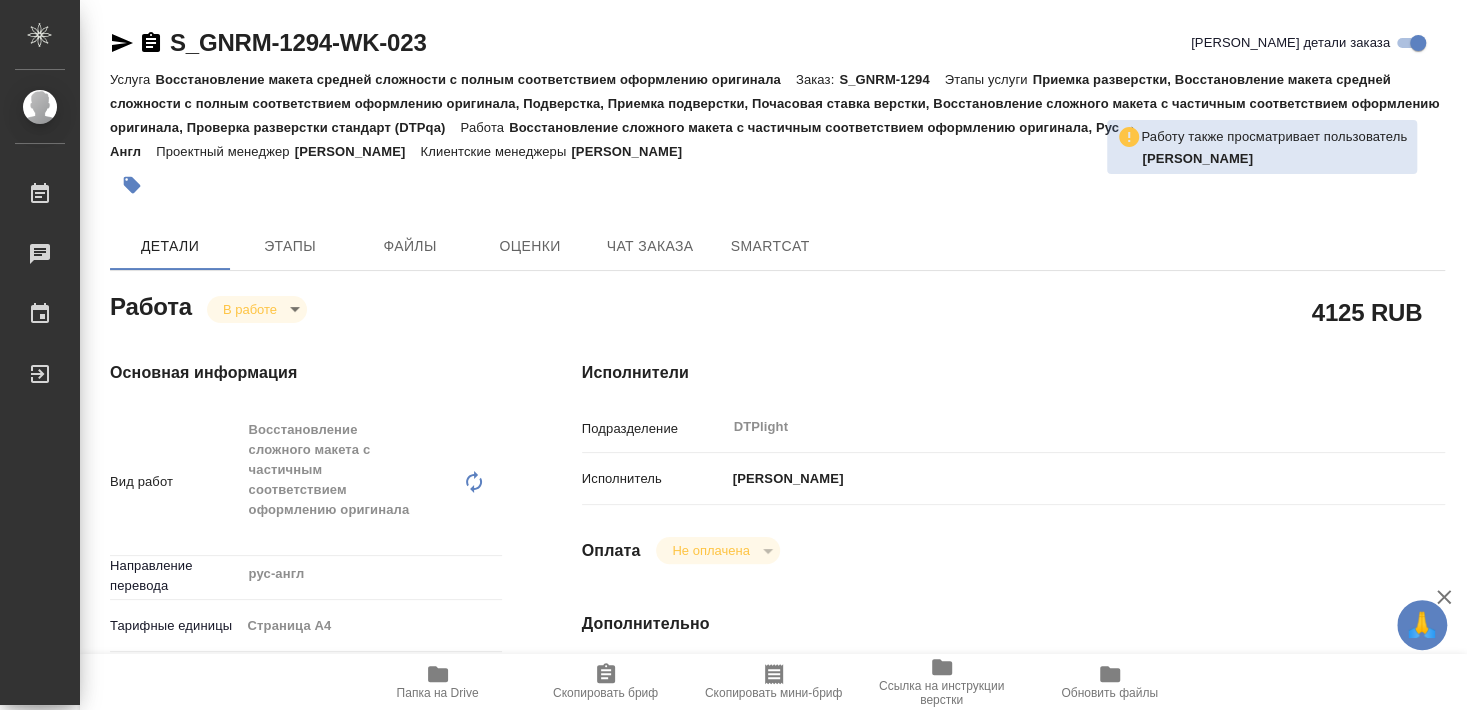 type on "x" 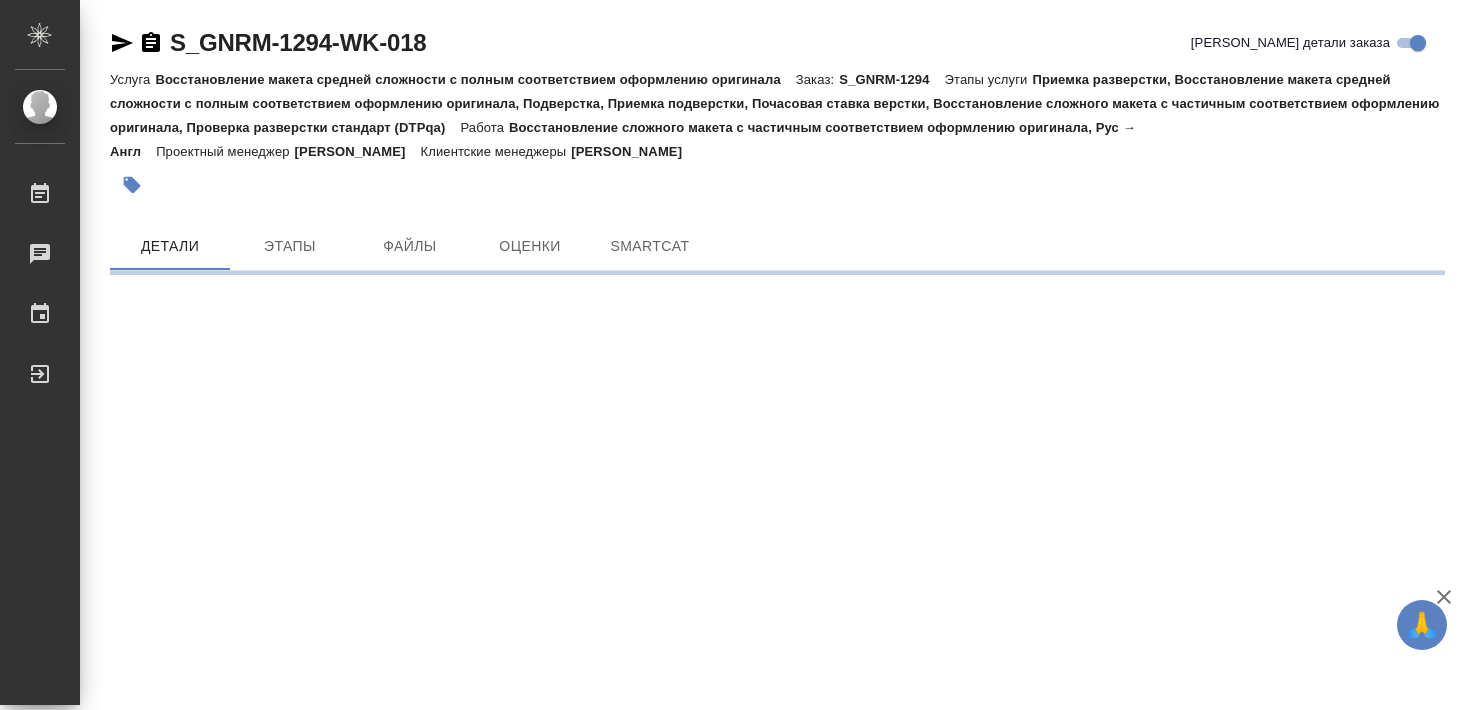 scroll, scrollTop: 0, scrollLeft: 0, axis: both 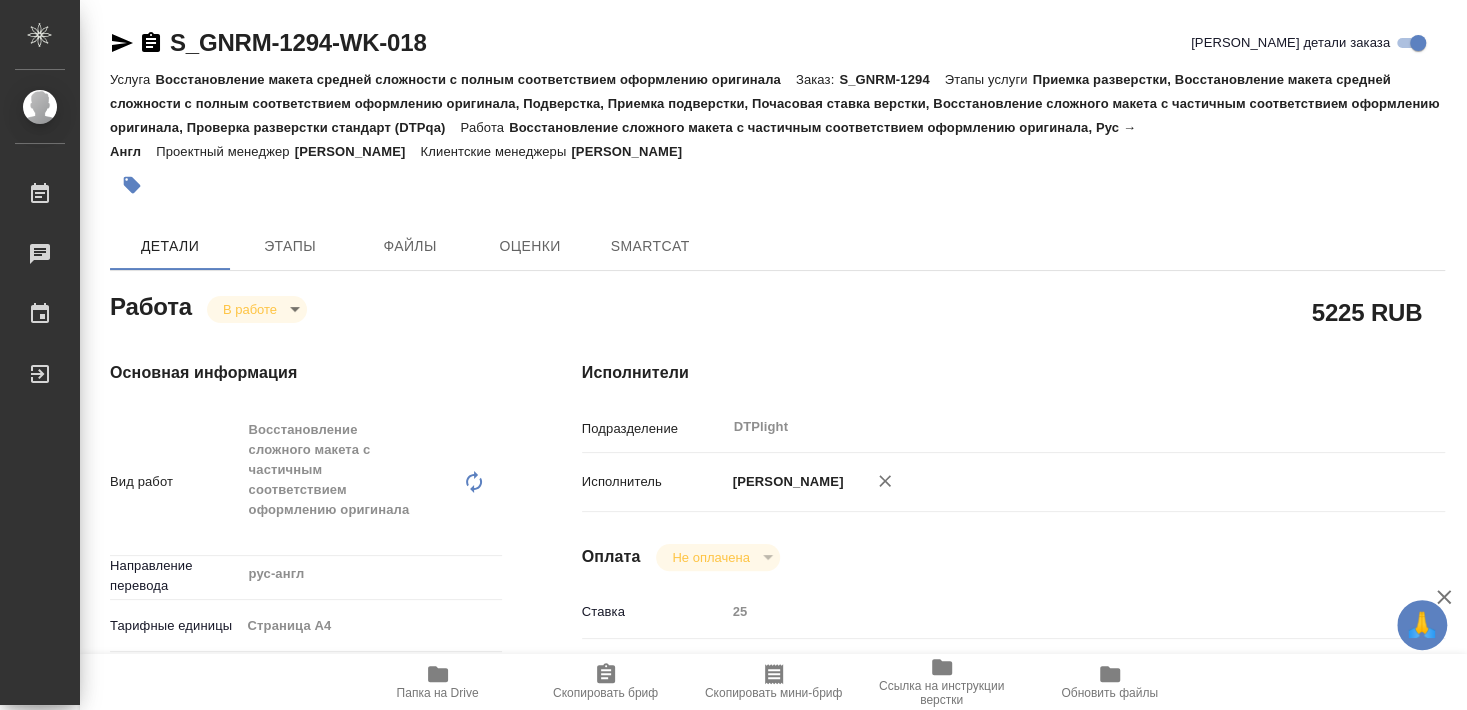 type on "x" 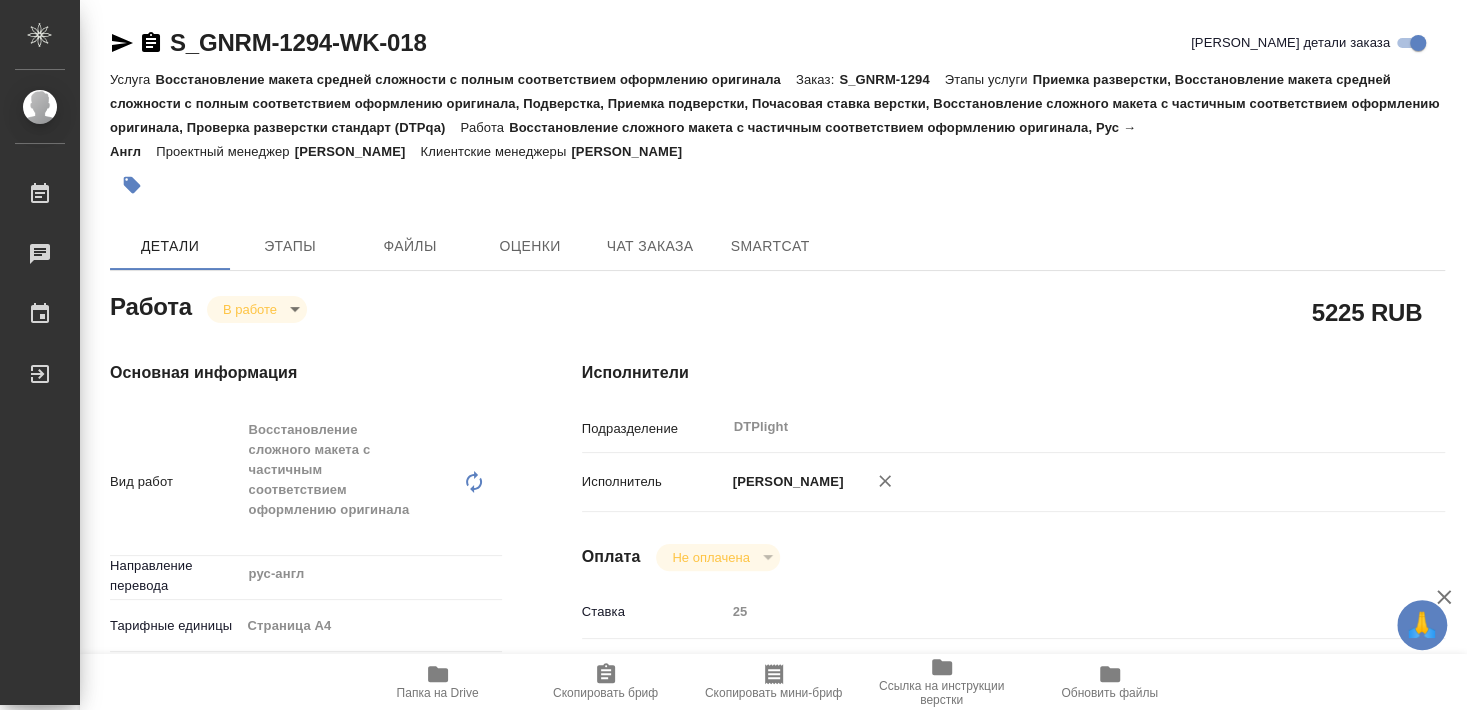 type on "x" 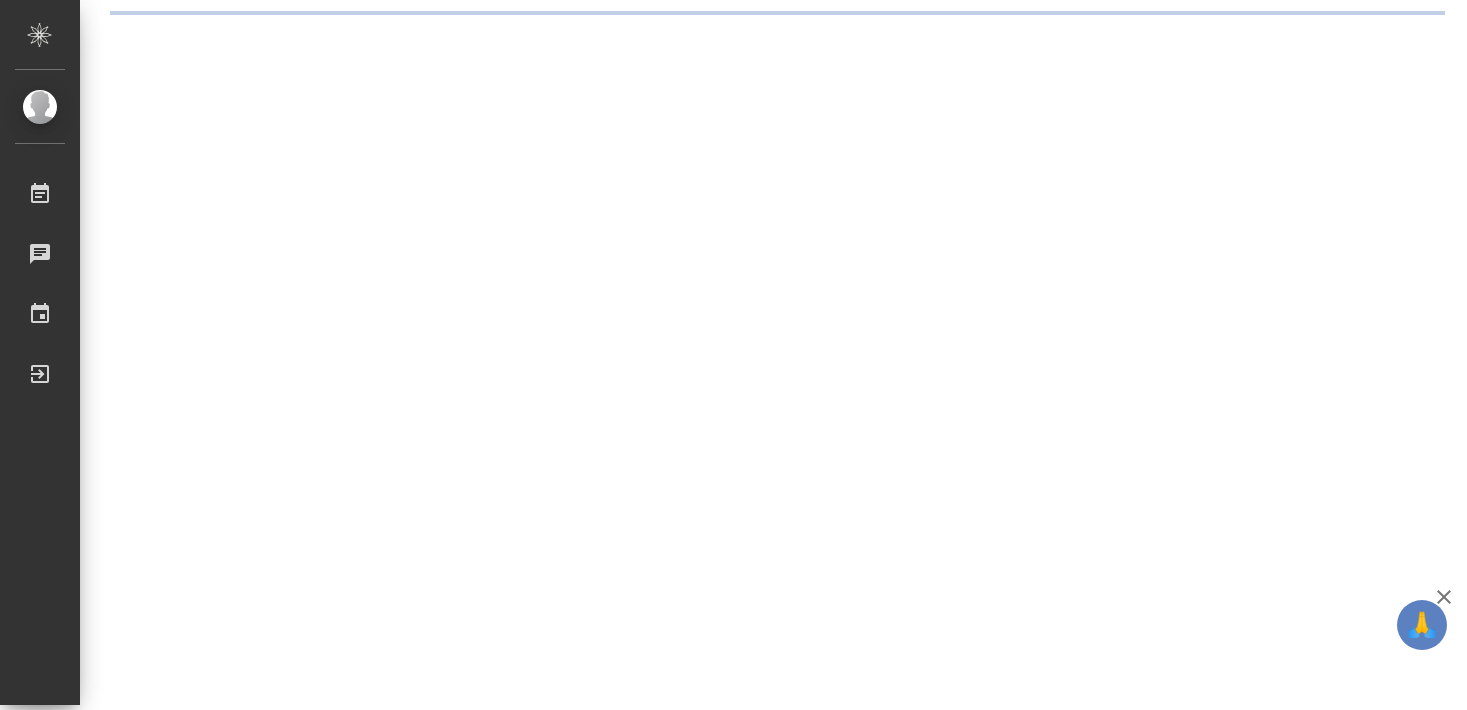scroll, scrollTop: 0, scrollLeft: 0, axis: both 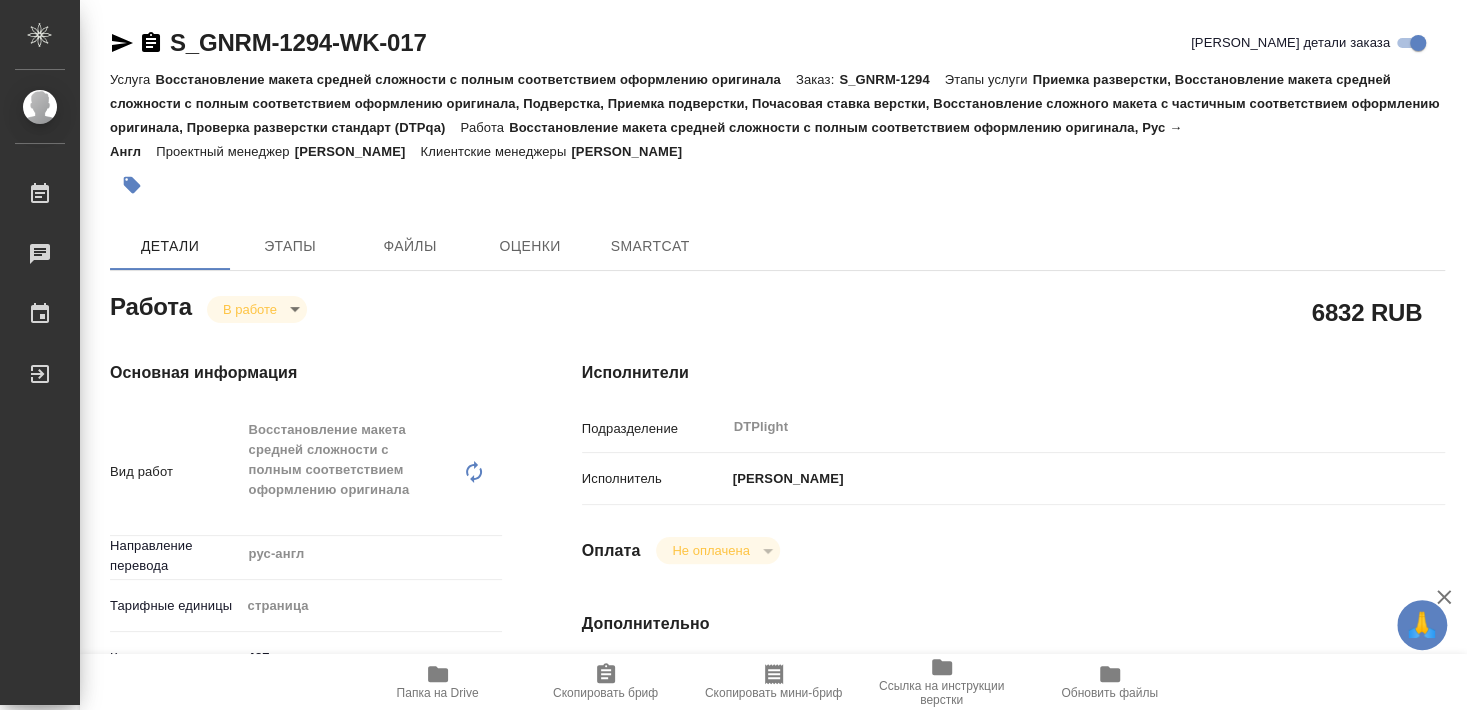 type on "x" 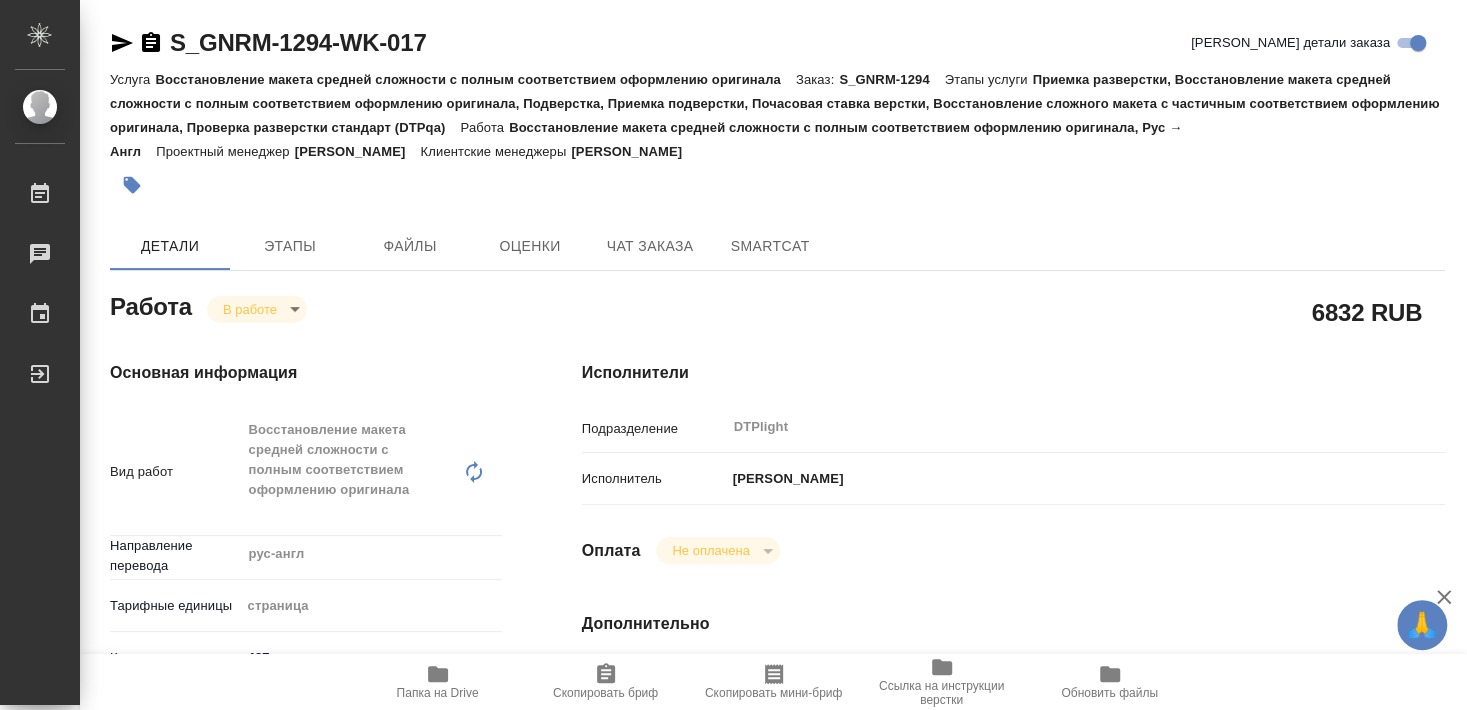 type on "x" 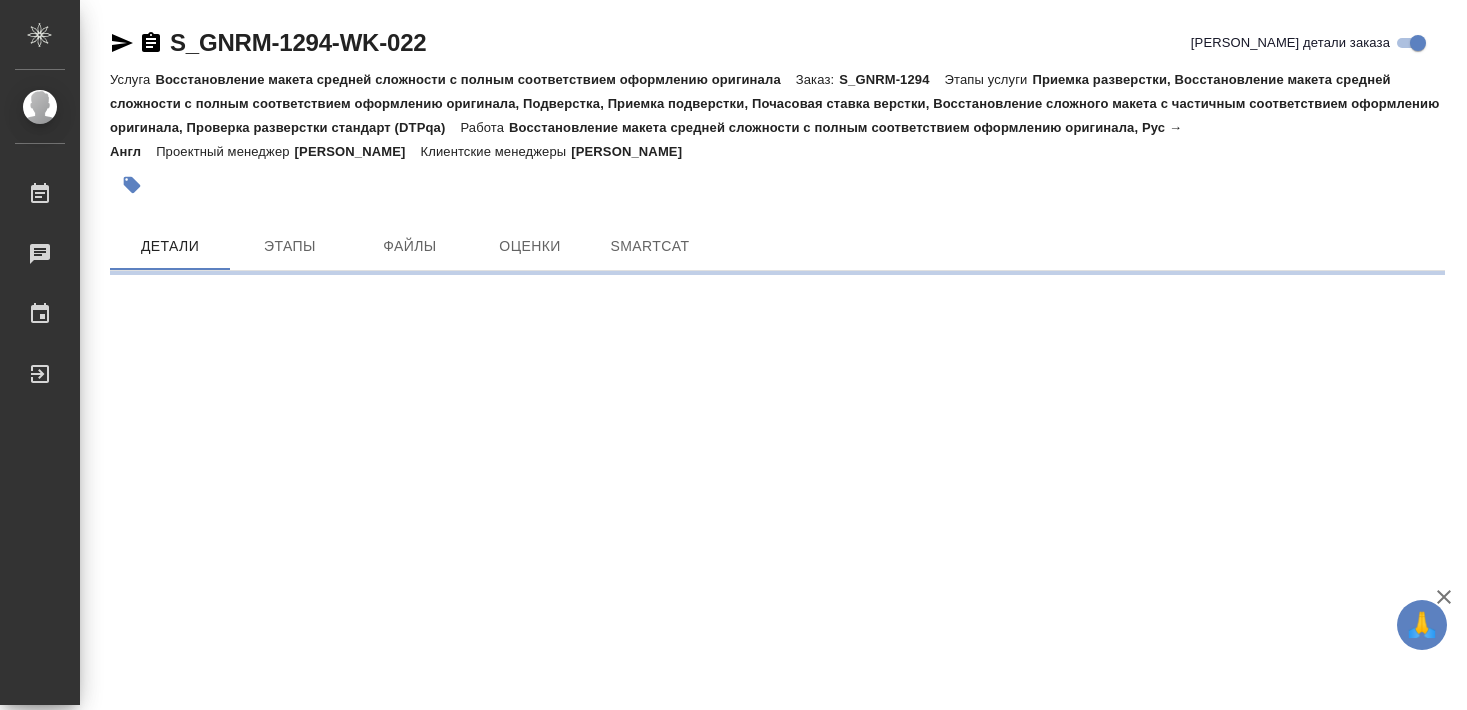 scroll, scrollTop: 0, scrollLeft: 0, axis: both 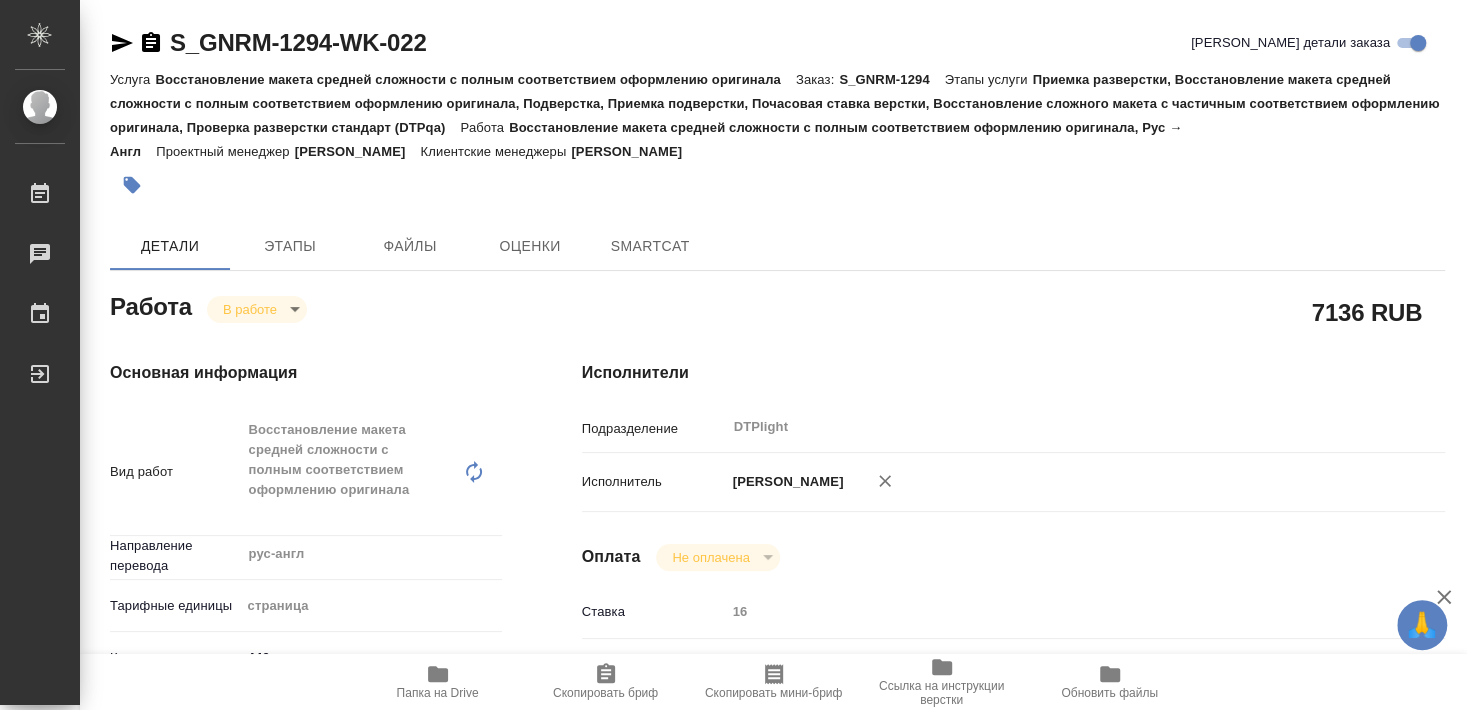 type on "x" 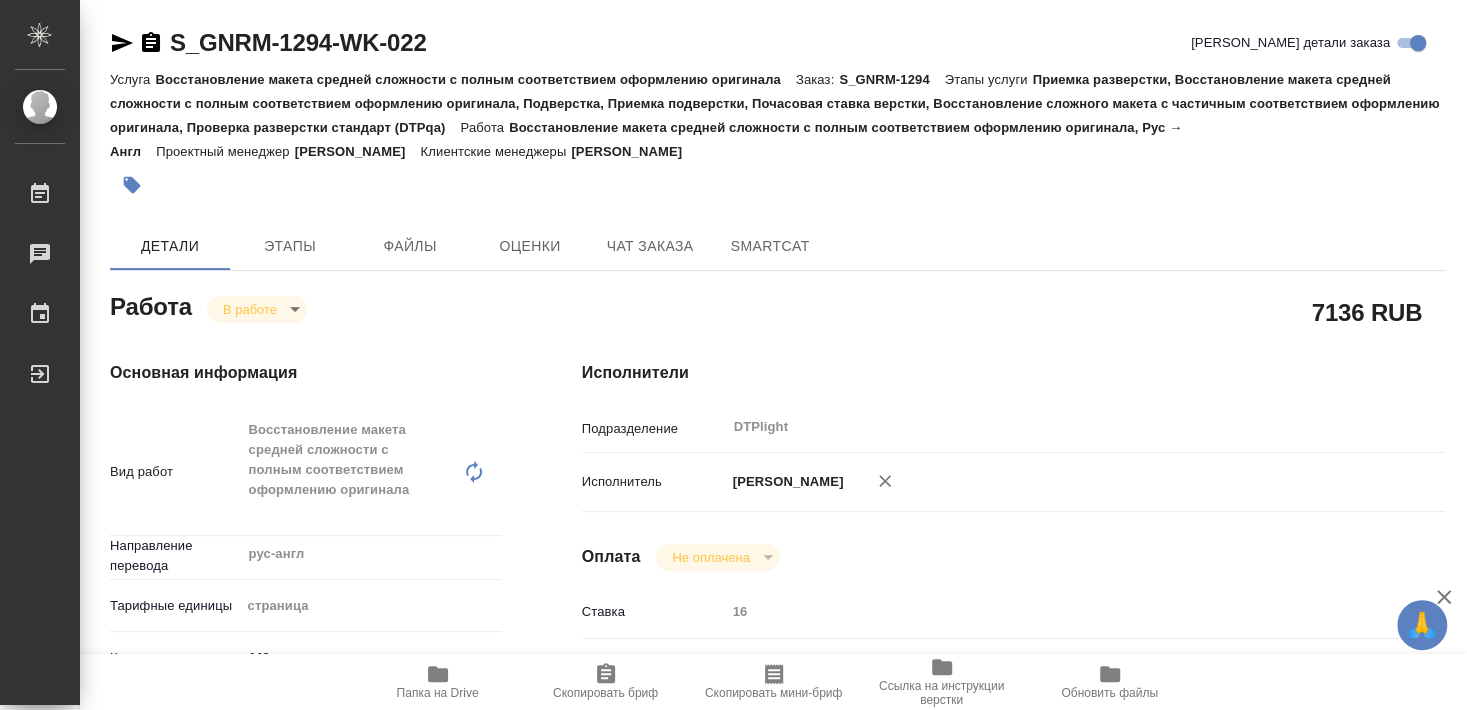 type on "x" 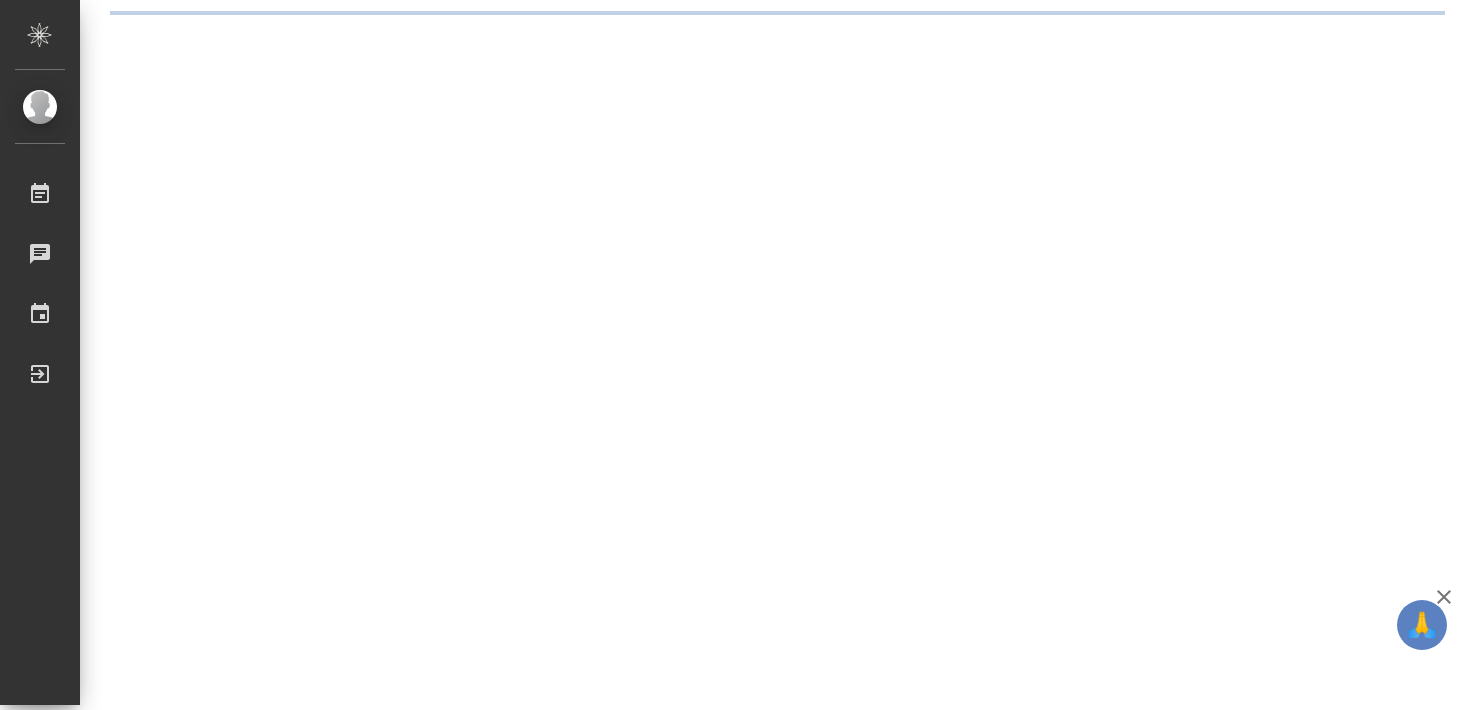scroll, scrollTop: 0, scrollLeft: 0, axis: both 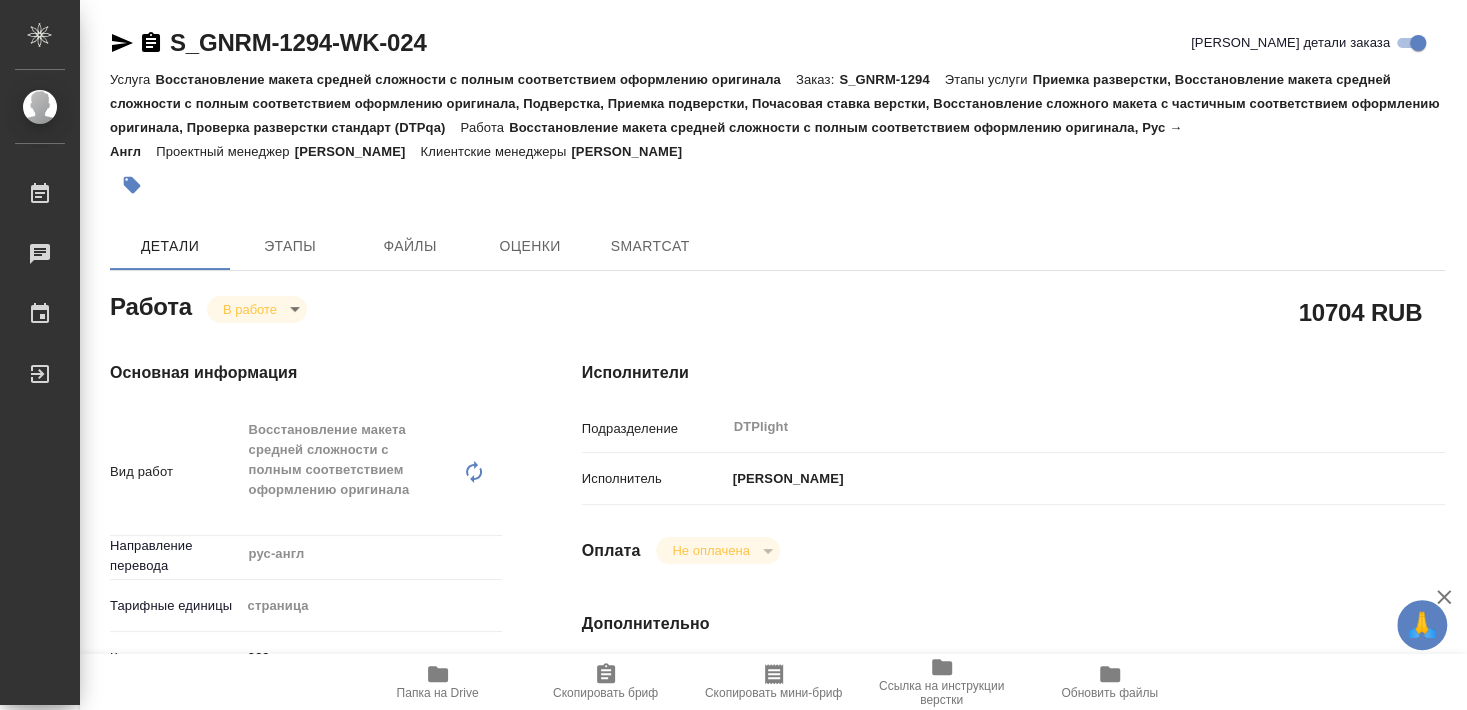 type on "x" 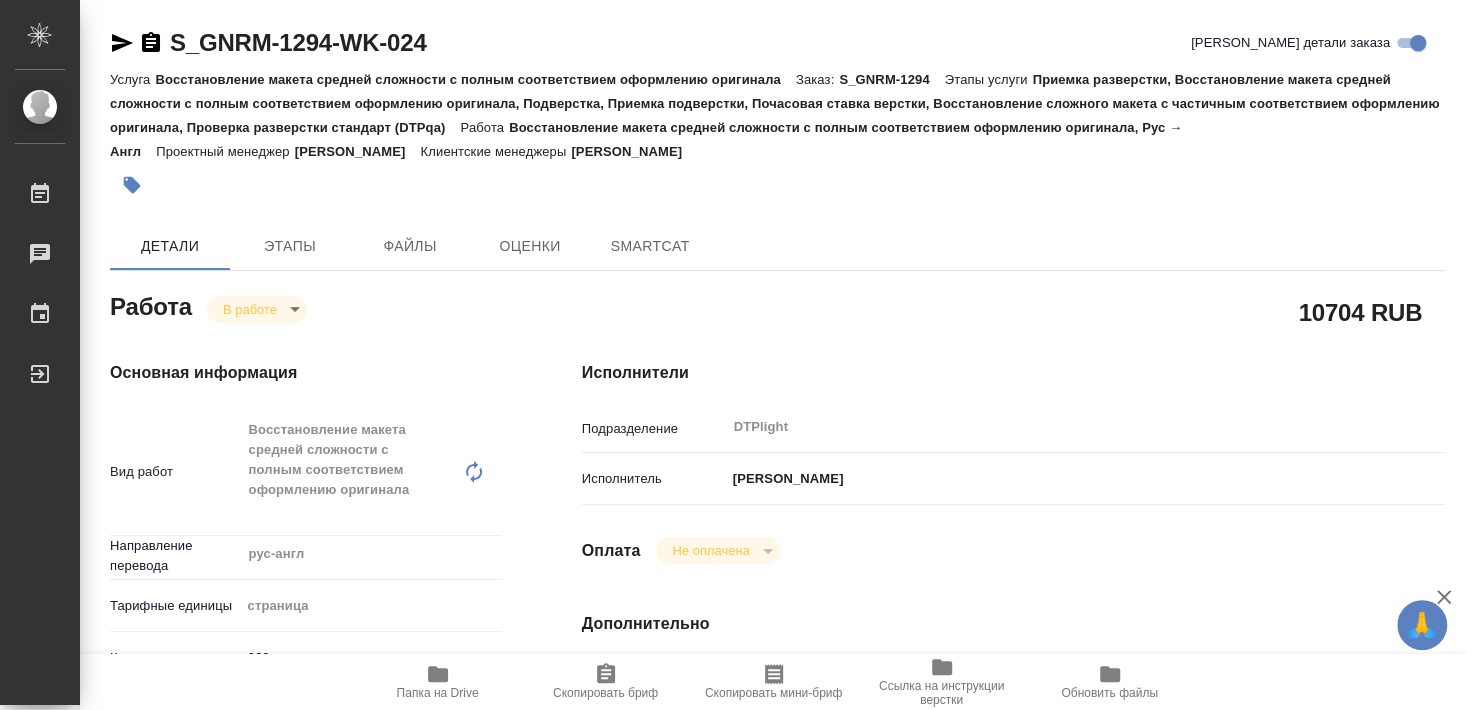 type on "x" 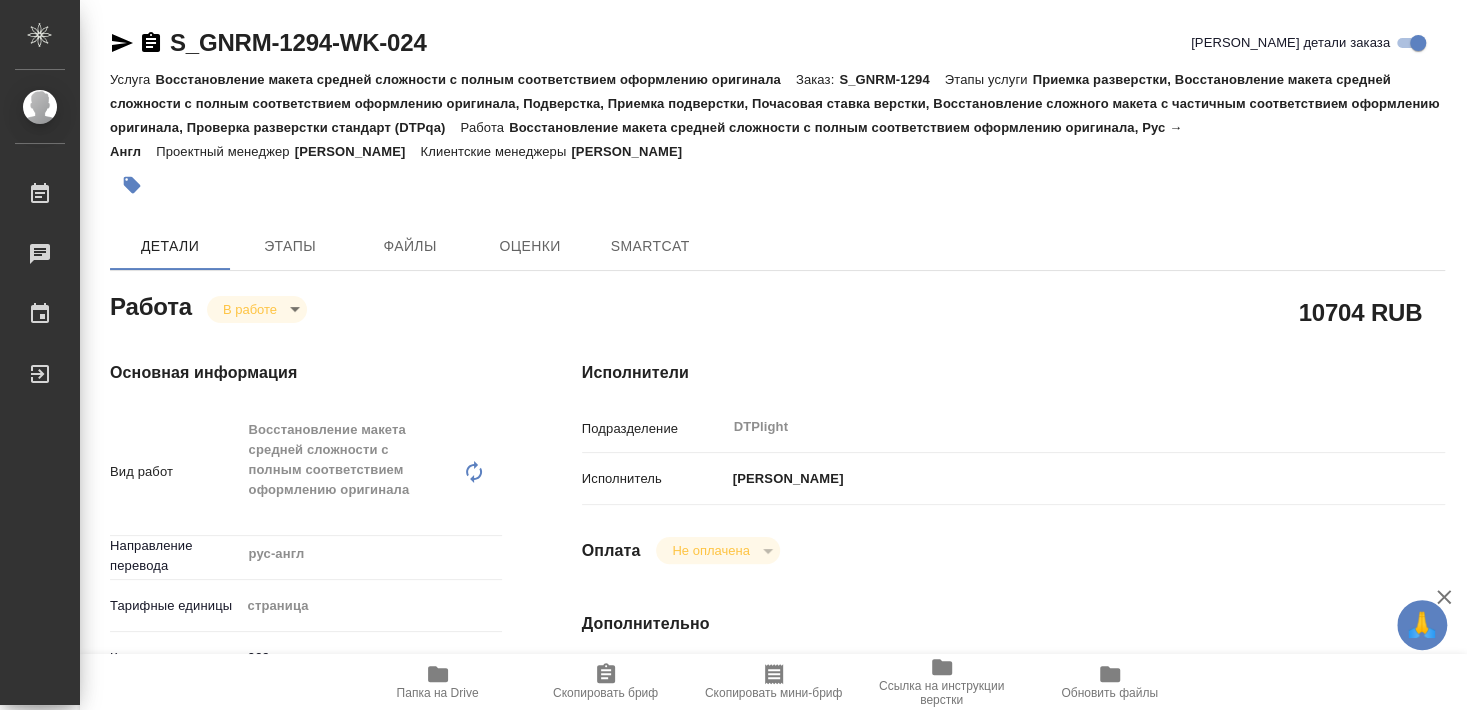 type on "x" 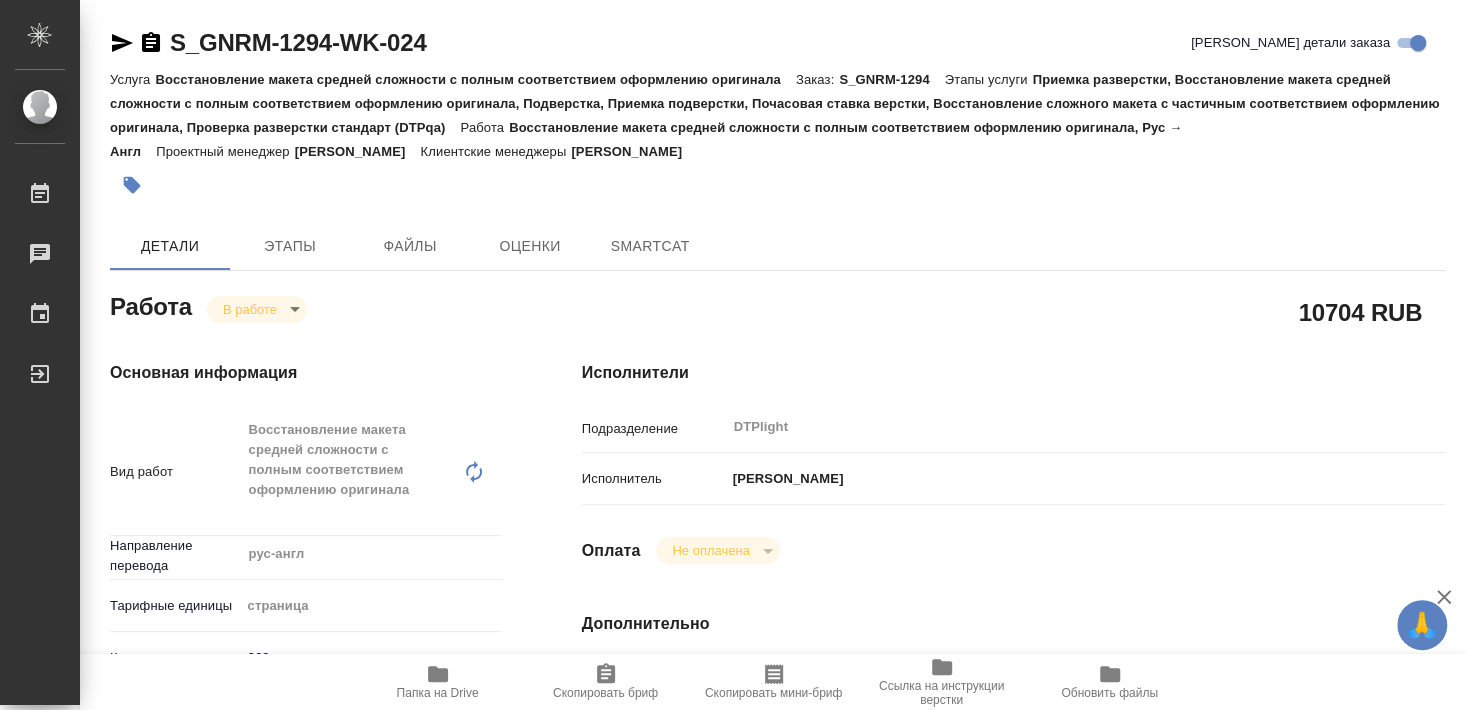 type on "x" 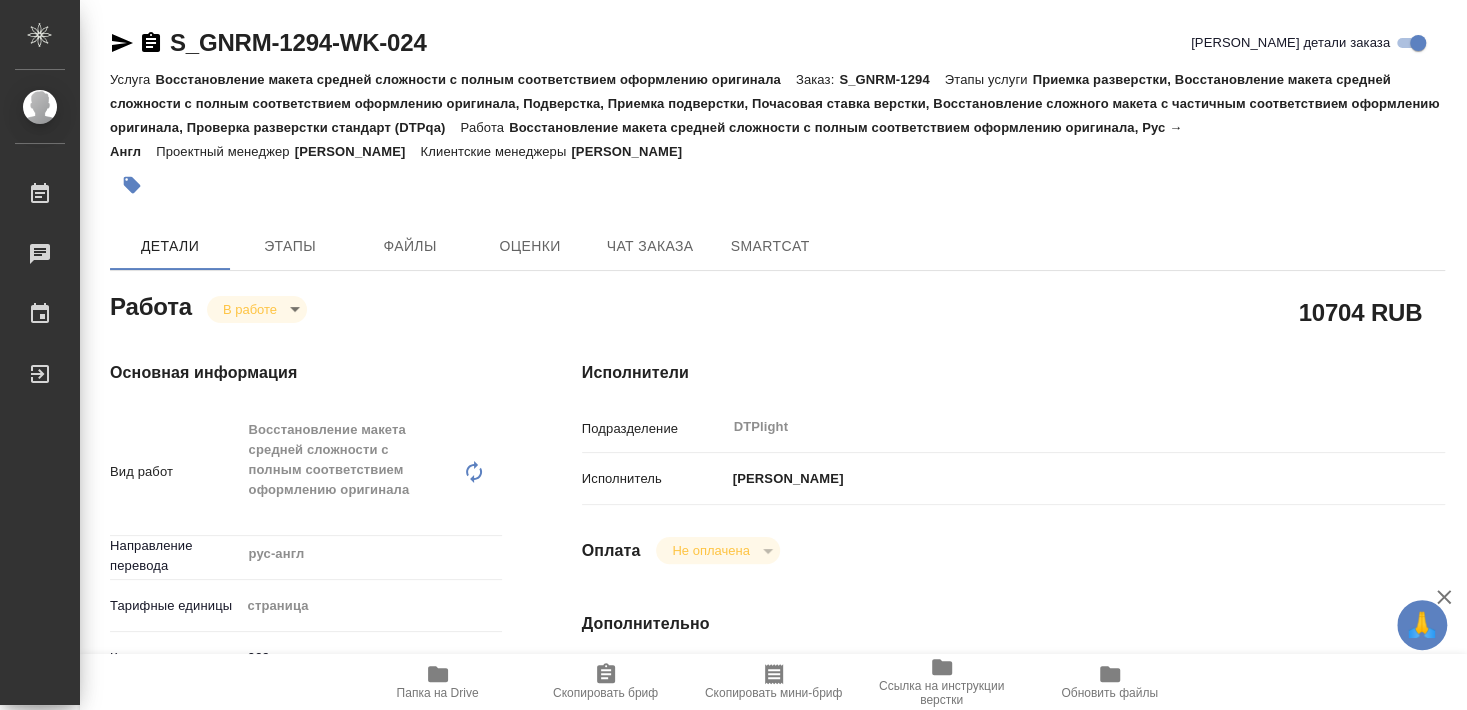 type on "x" 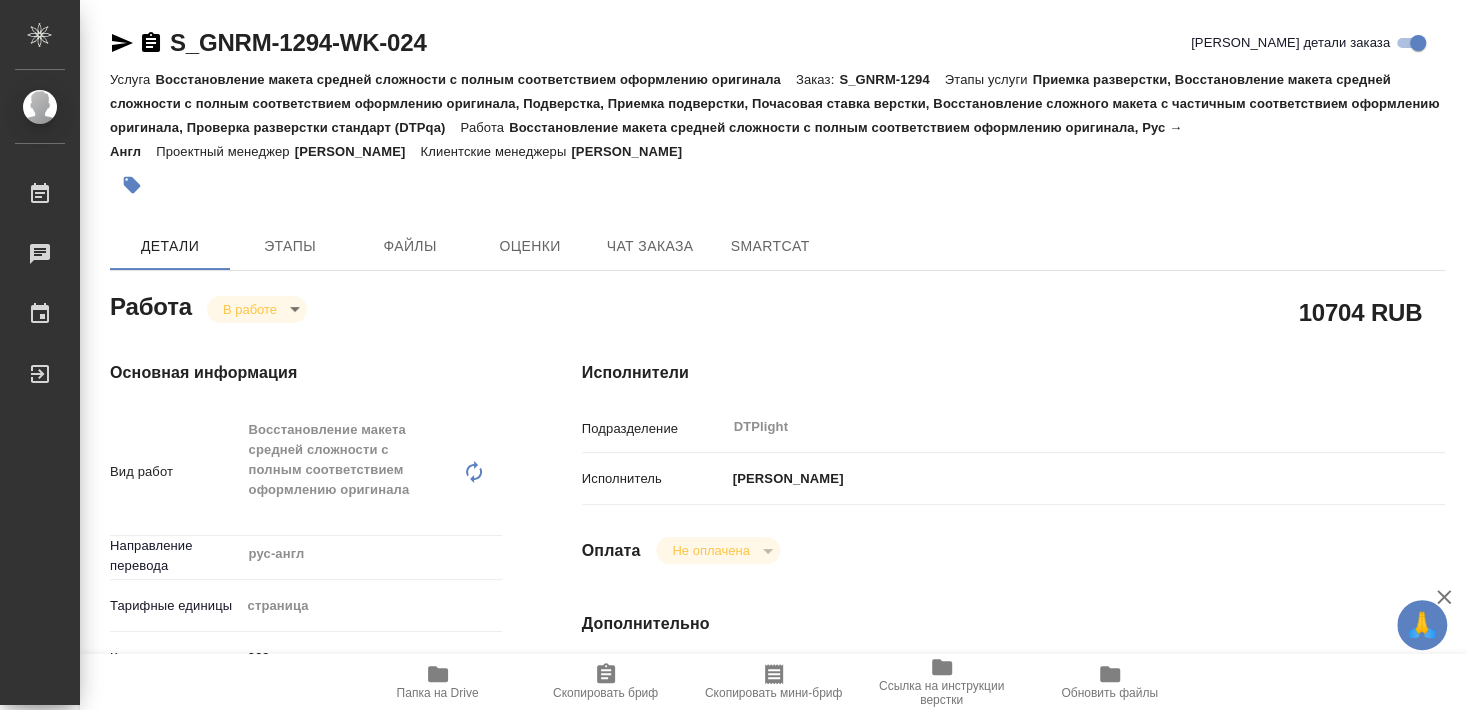 type on "x" 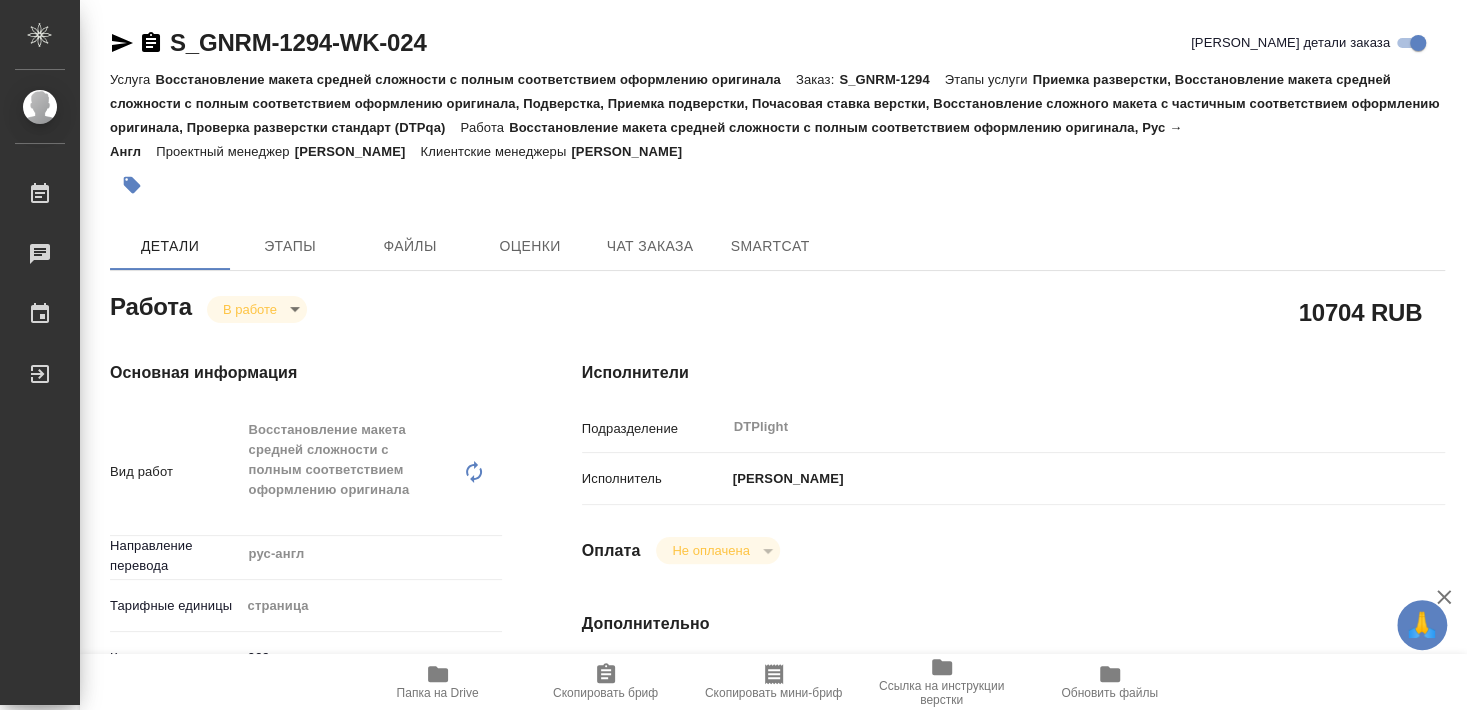 type on "x" 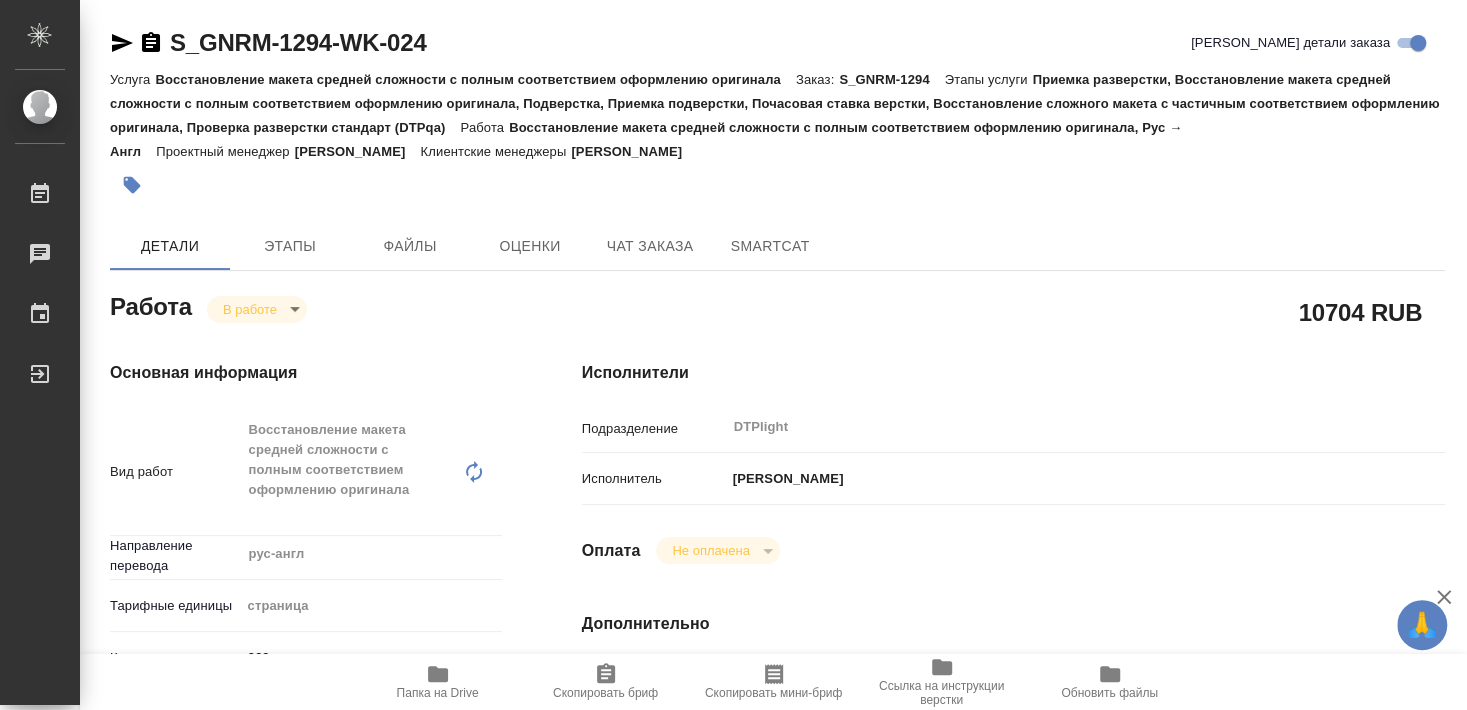 type on "x" 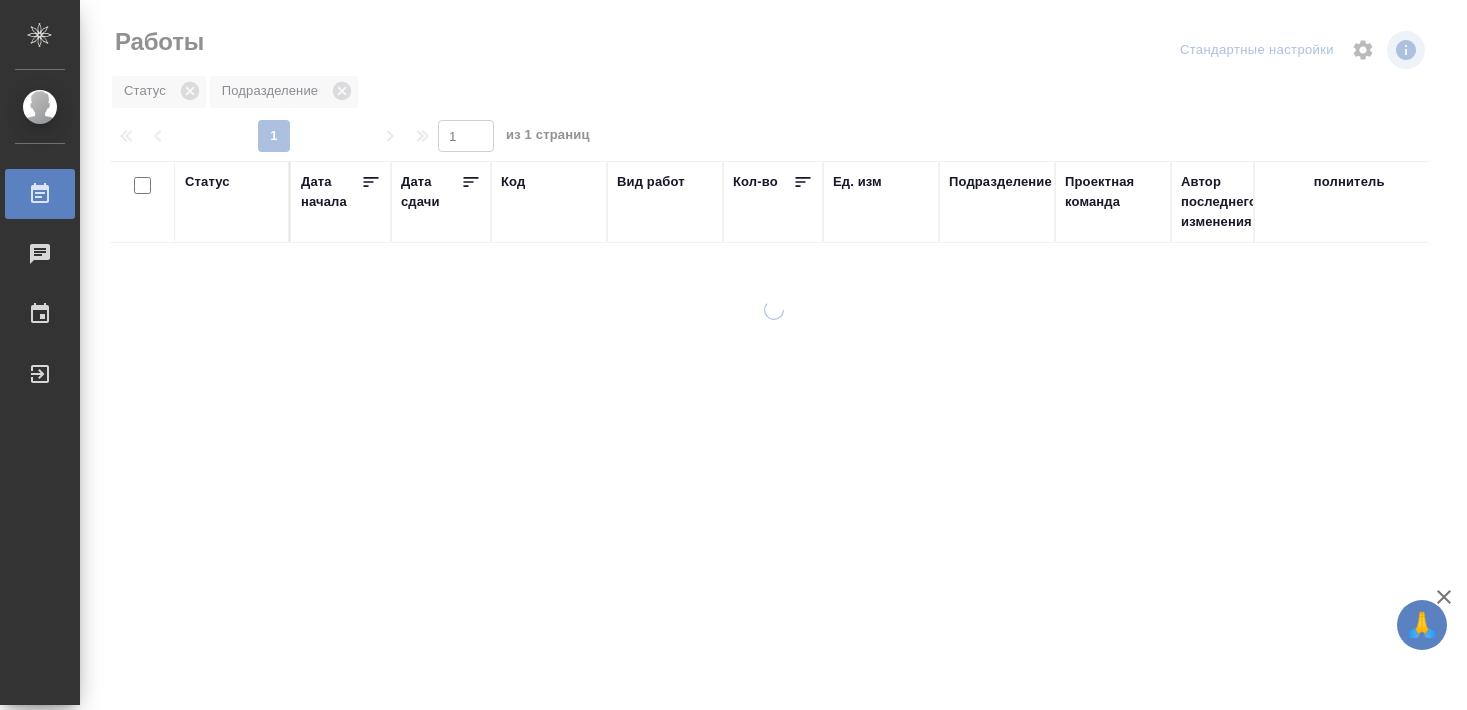 scroll, scrollTop: 0, scrollLeft: 0, axis: both 